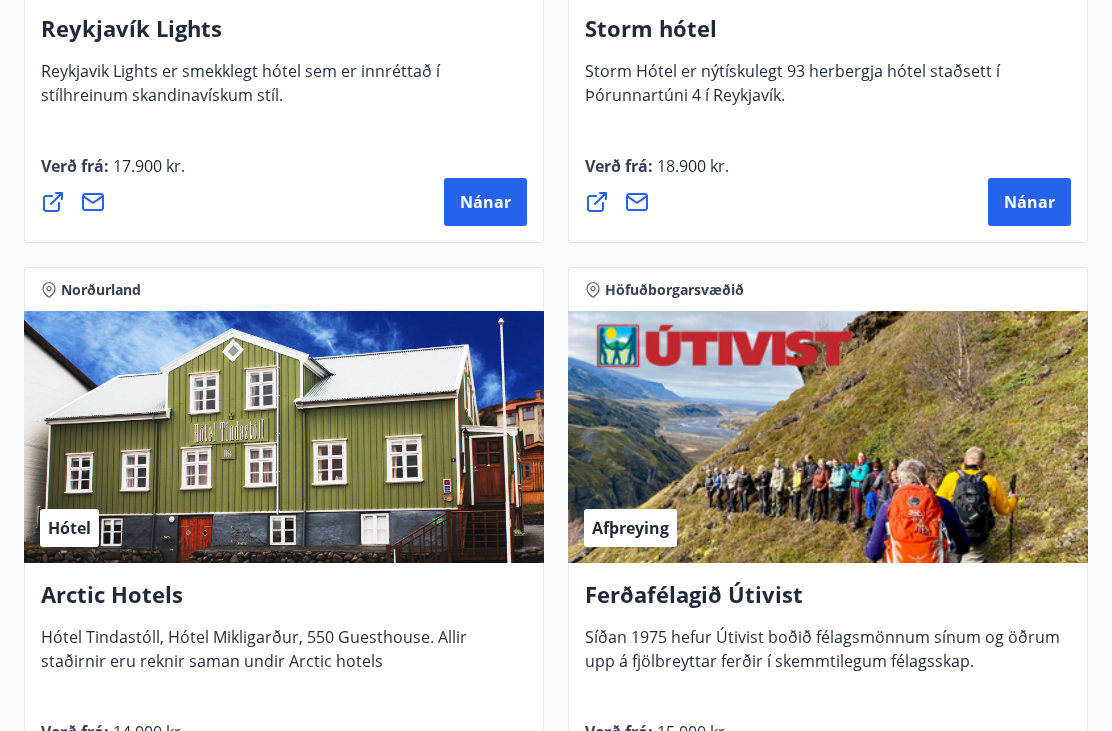 scroll, scrollTop: 2907, scrollLeft: 0, axis: vertical 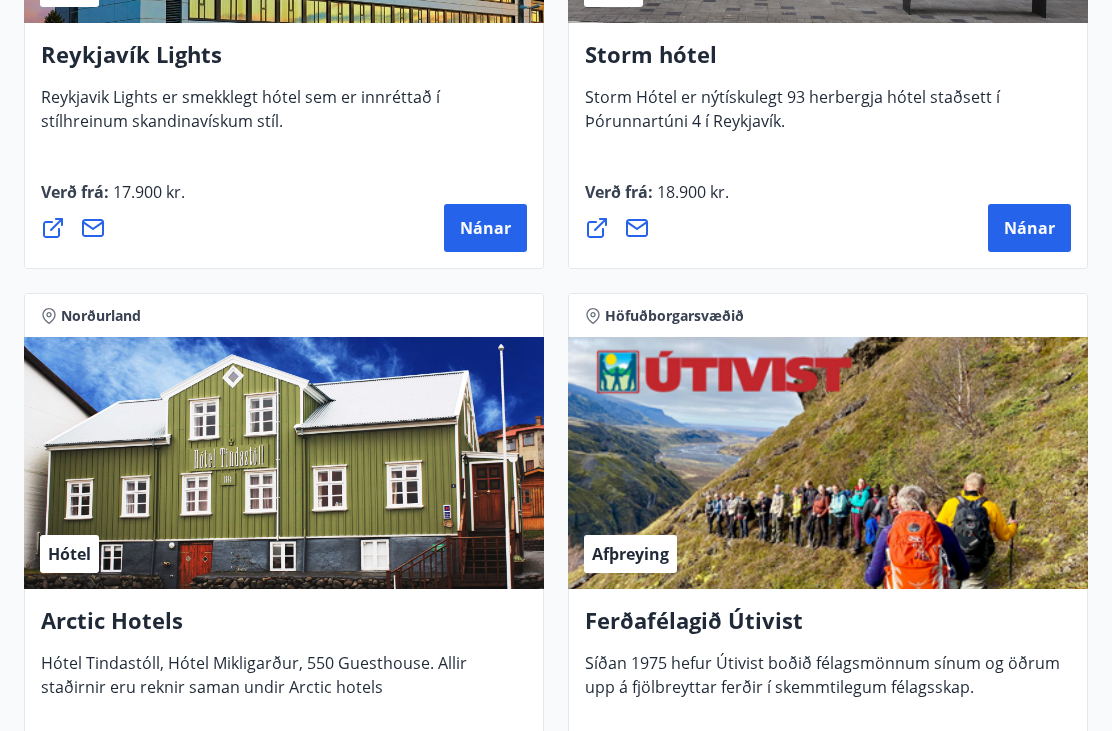 click on "Hótel" at bounding box center [284, 463] 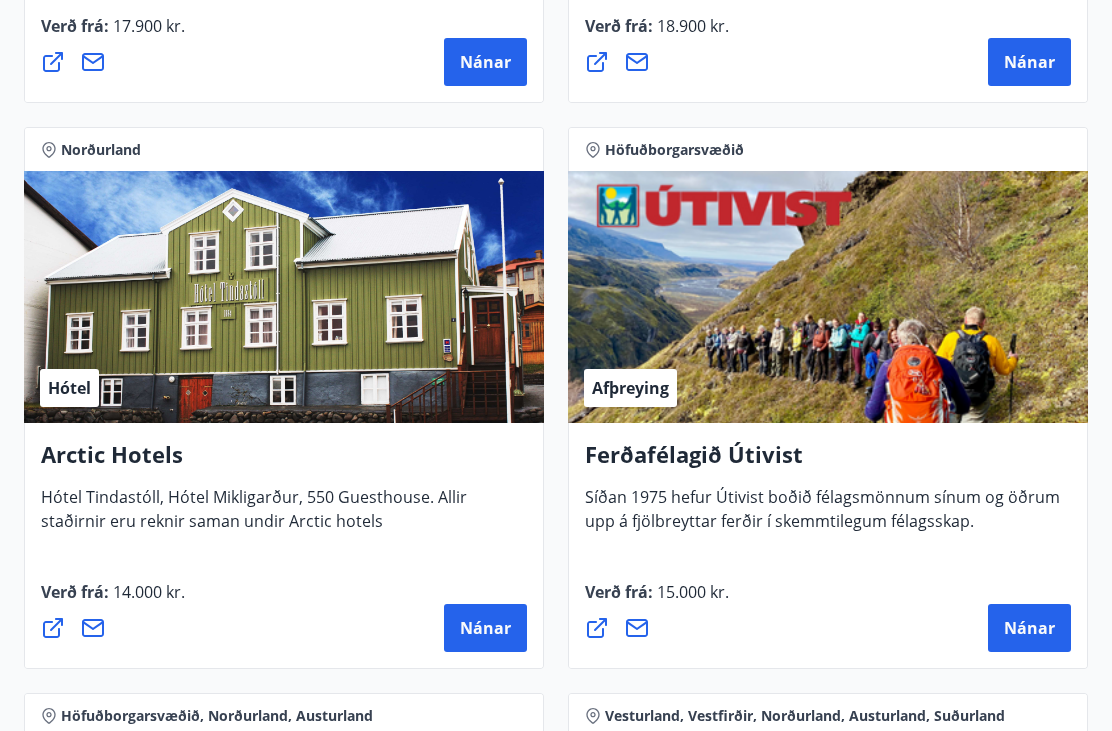 scroll, scrollTop: 3073, scrollLeft: 0, axis: vertical 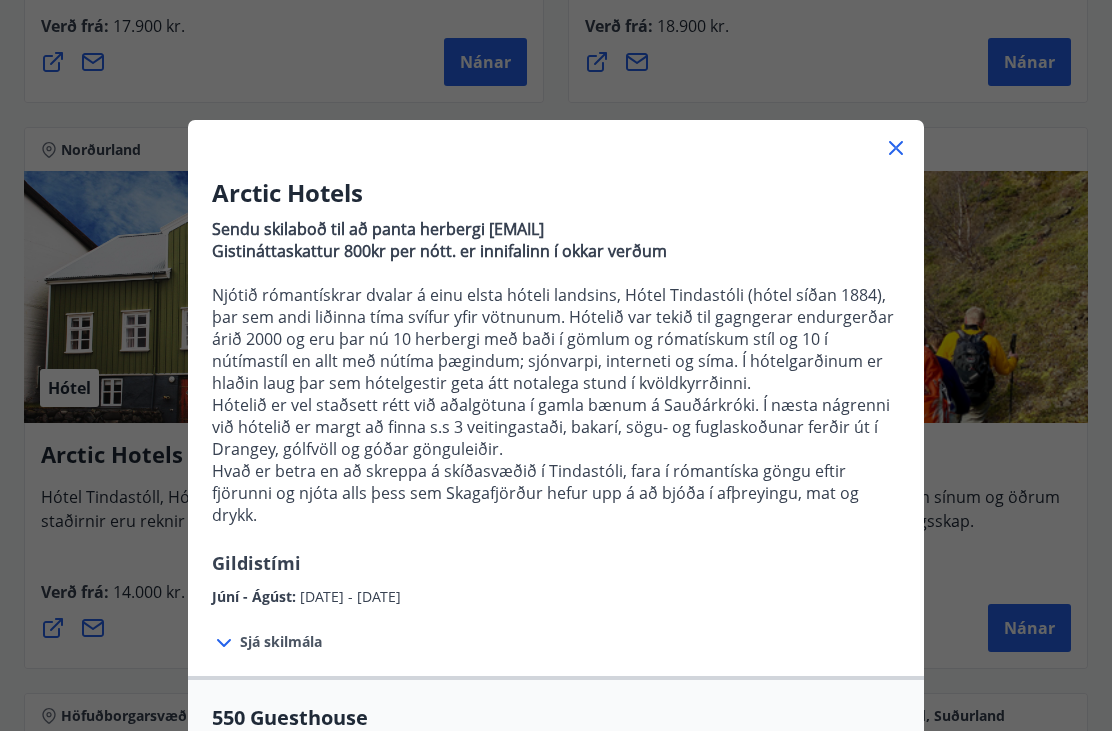 click 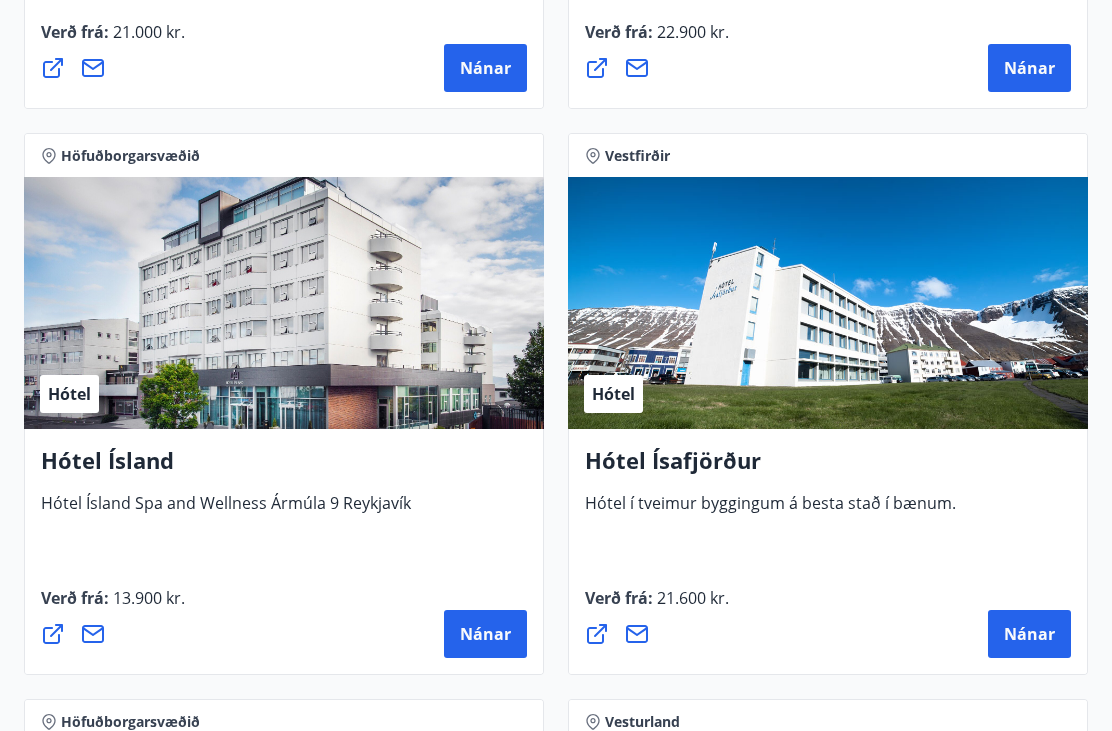 scroll, scrollTop: 4765, scrollLeft: 0, axis: vertical 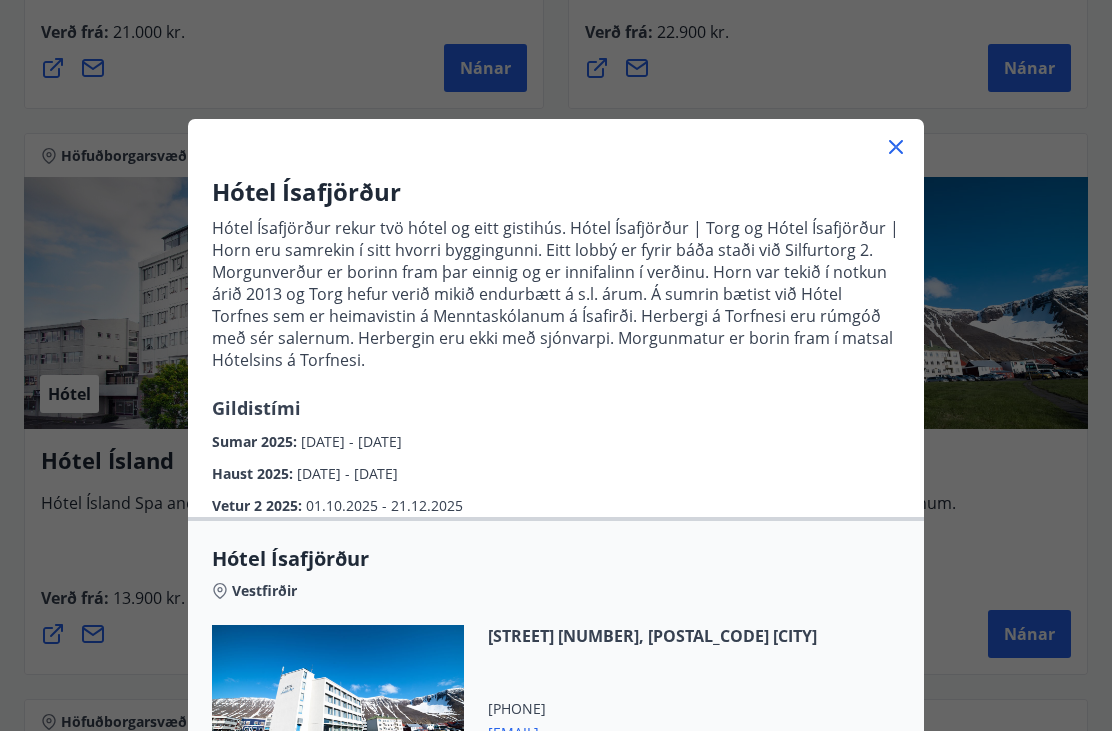 click 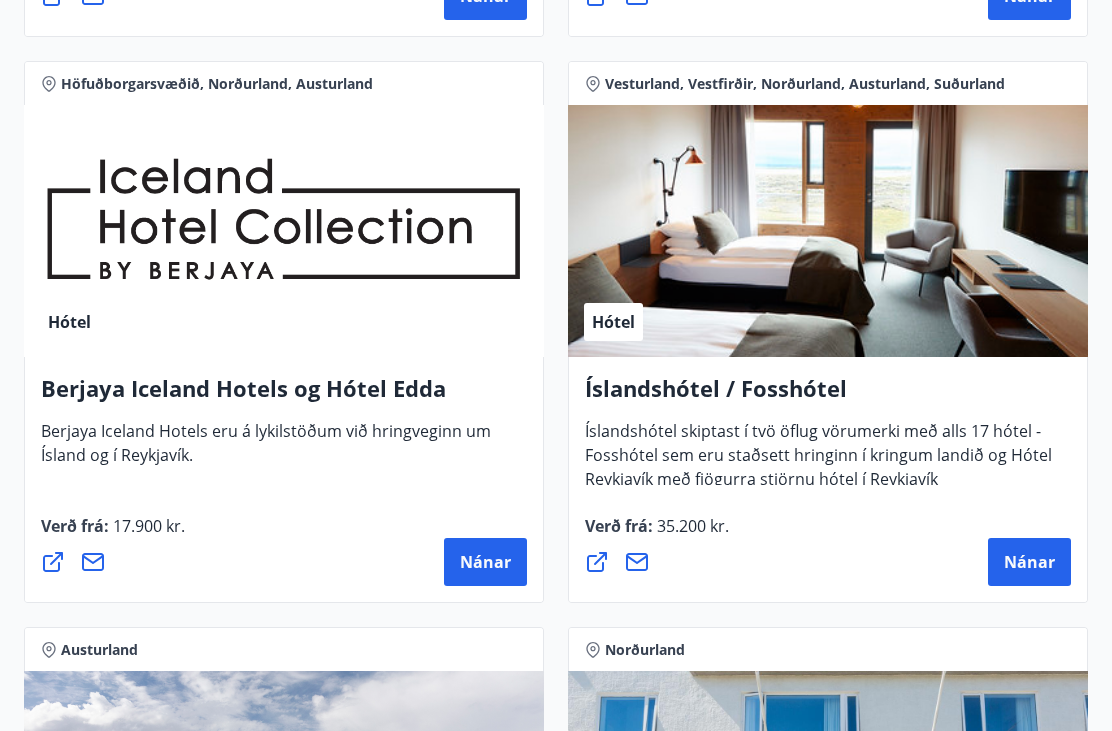 scroll, scrollTop: 3677, scrollLeft: 0, axis: vertical 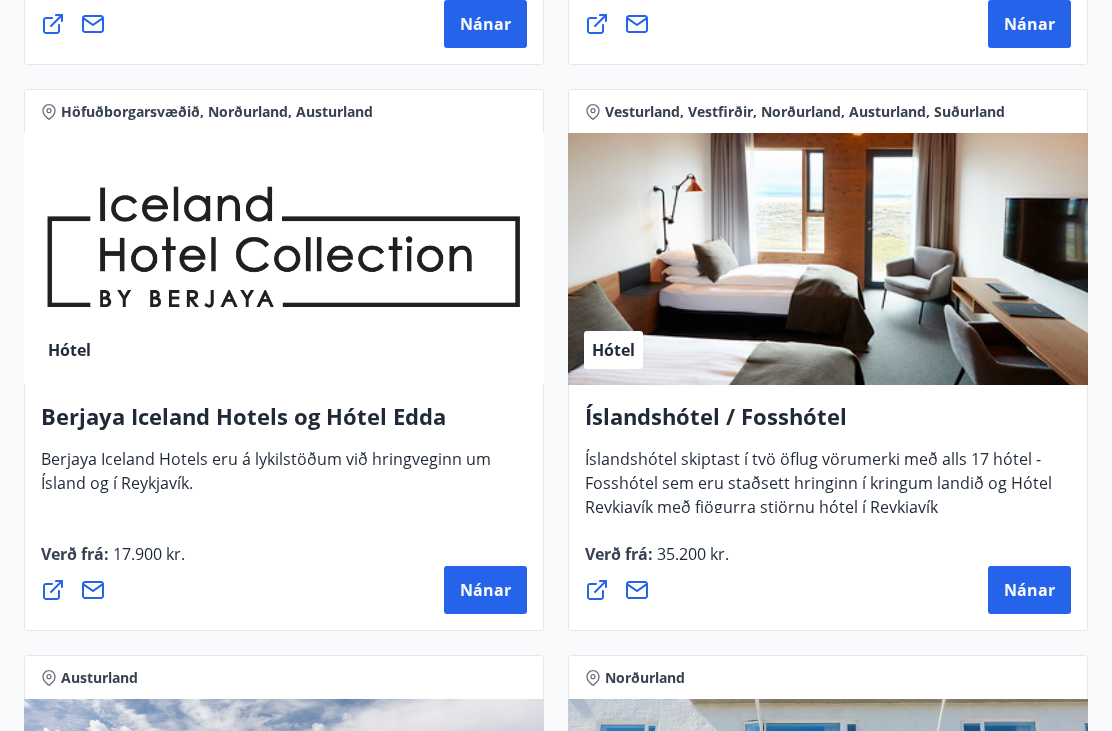click on "Nánar" at bounding box center [1029, 590] 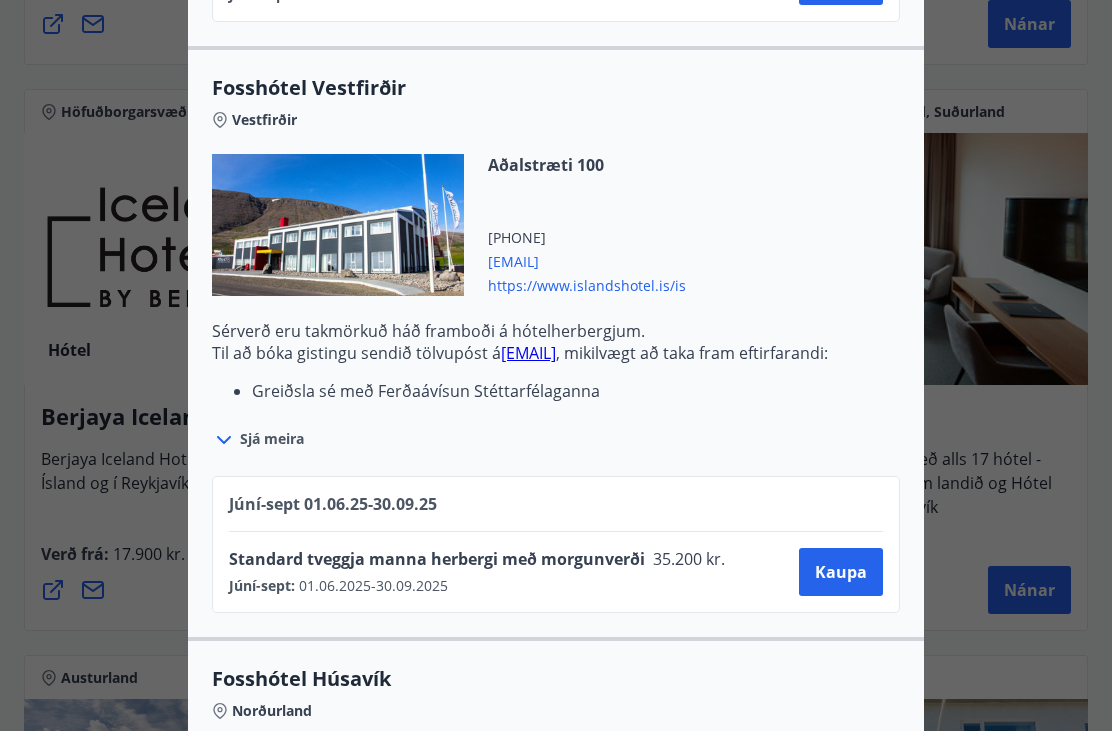 scroll, scrollTop: 2529, scrollLeft: 0, axis: vertical 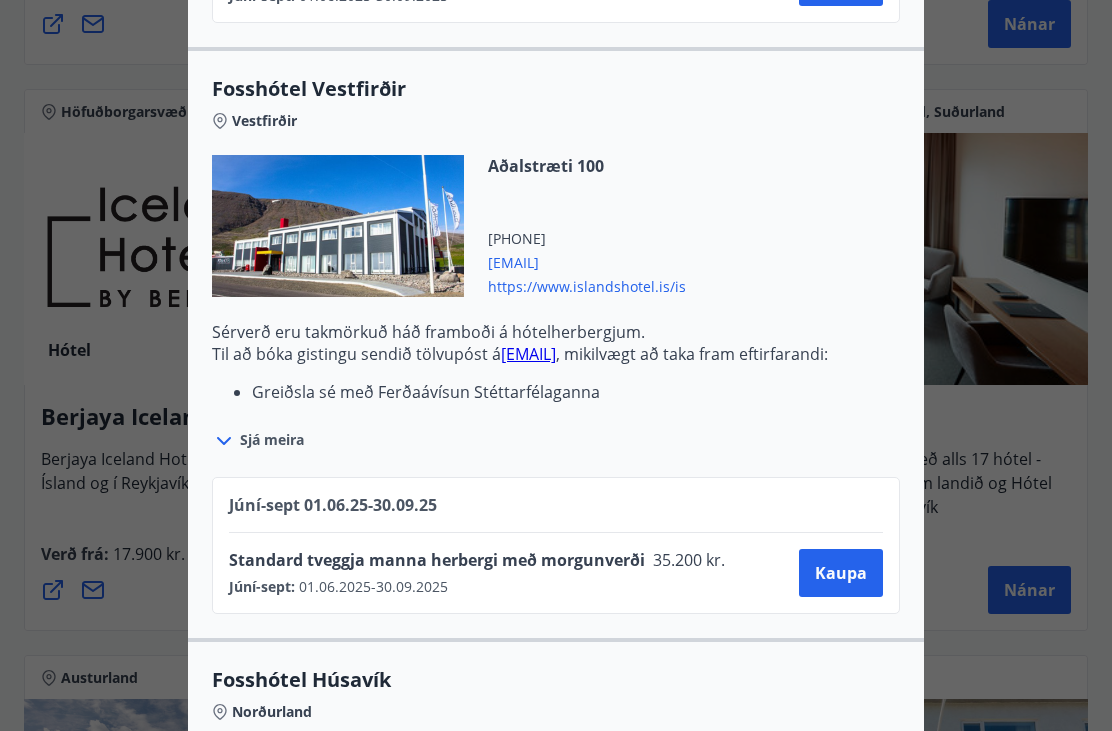 click 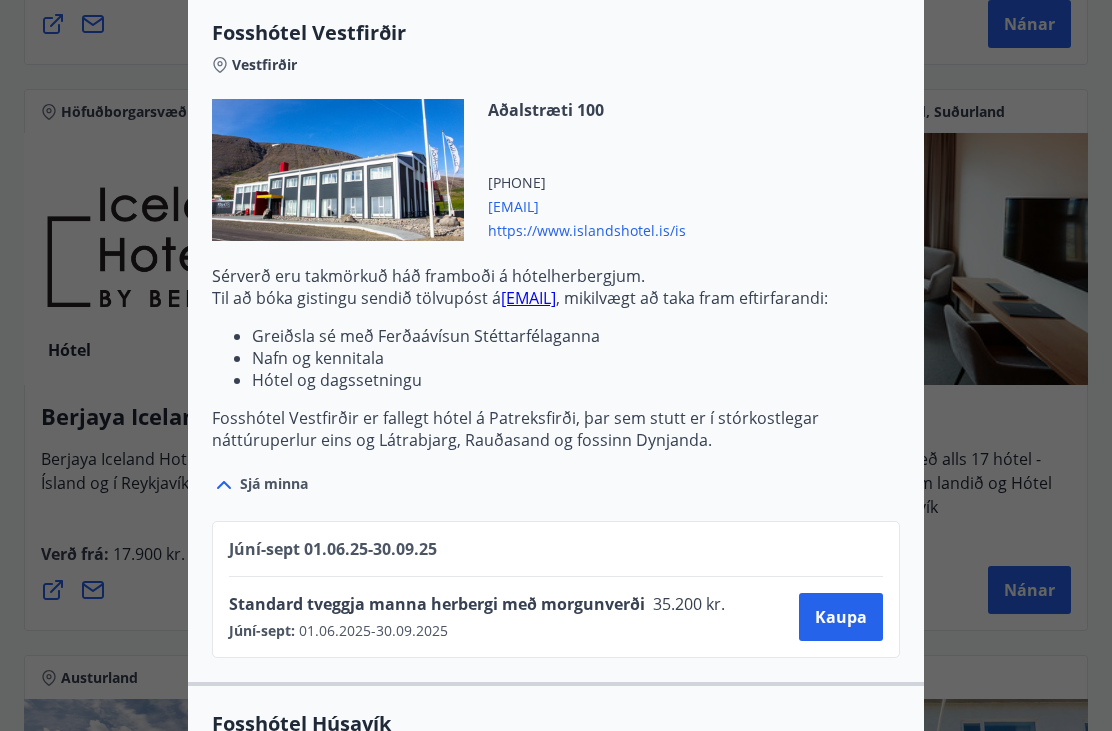 scroll, scrollTop: 2596, scrollLeft: 0, axis: vertical 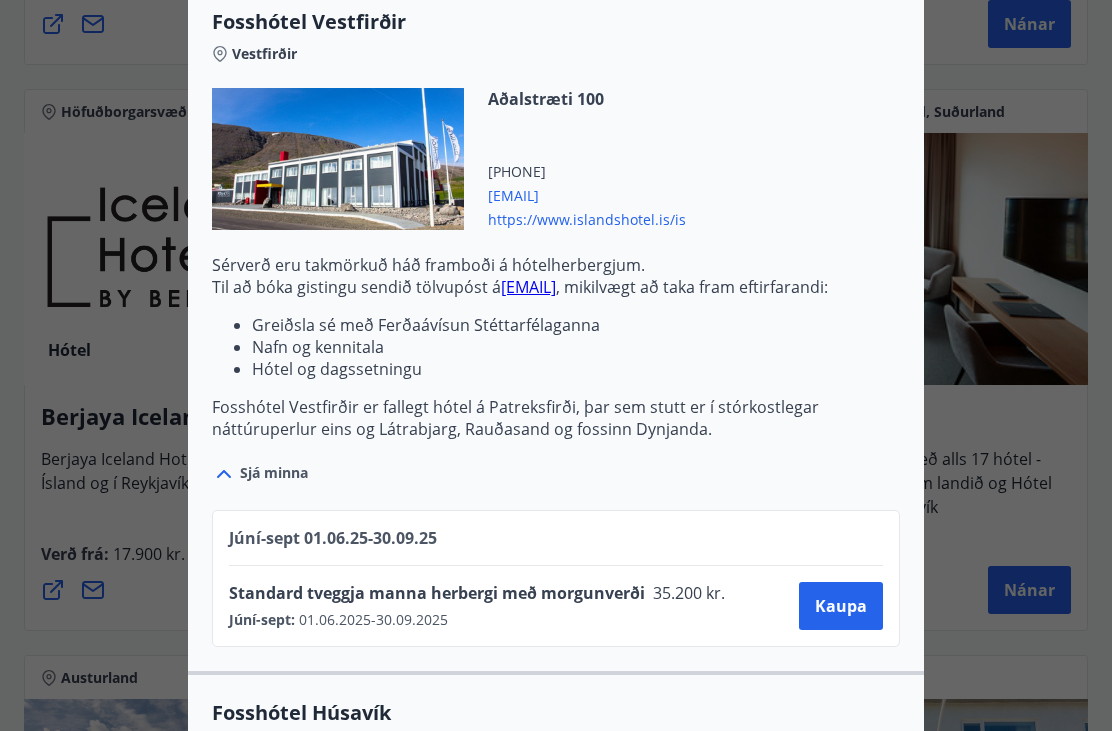 click on "Kaupa" at bounding box center (841, 606) 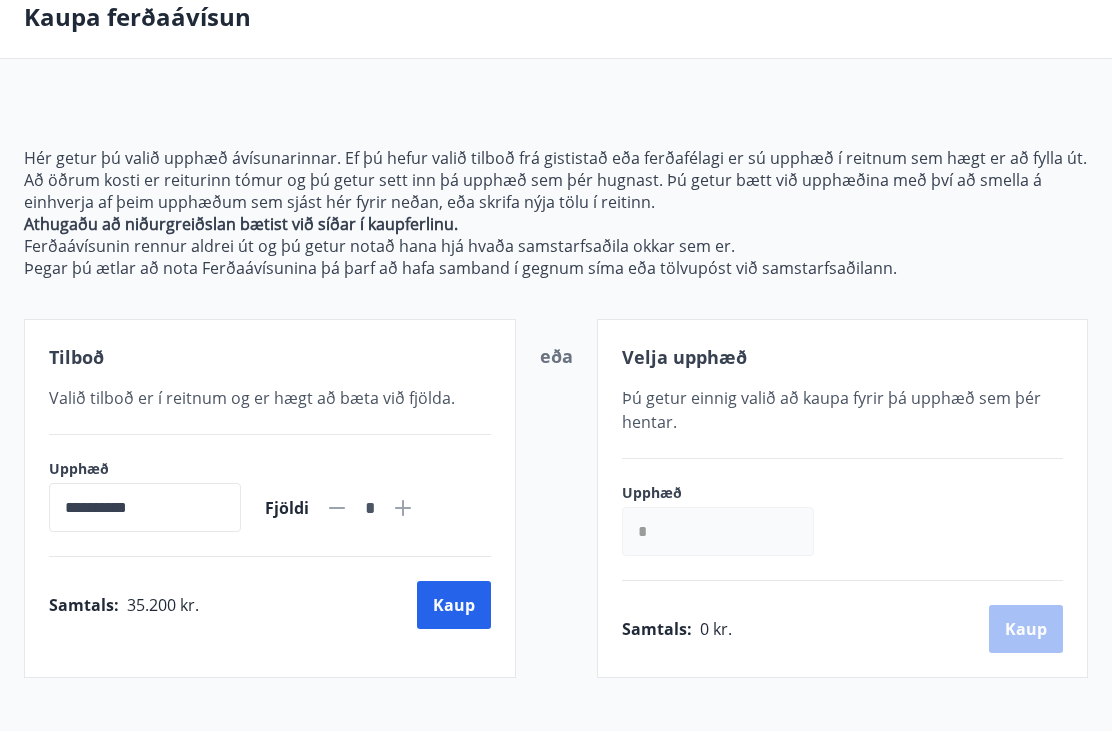 click 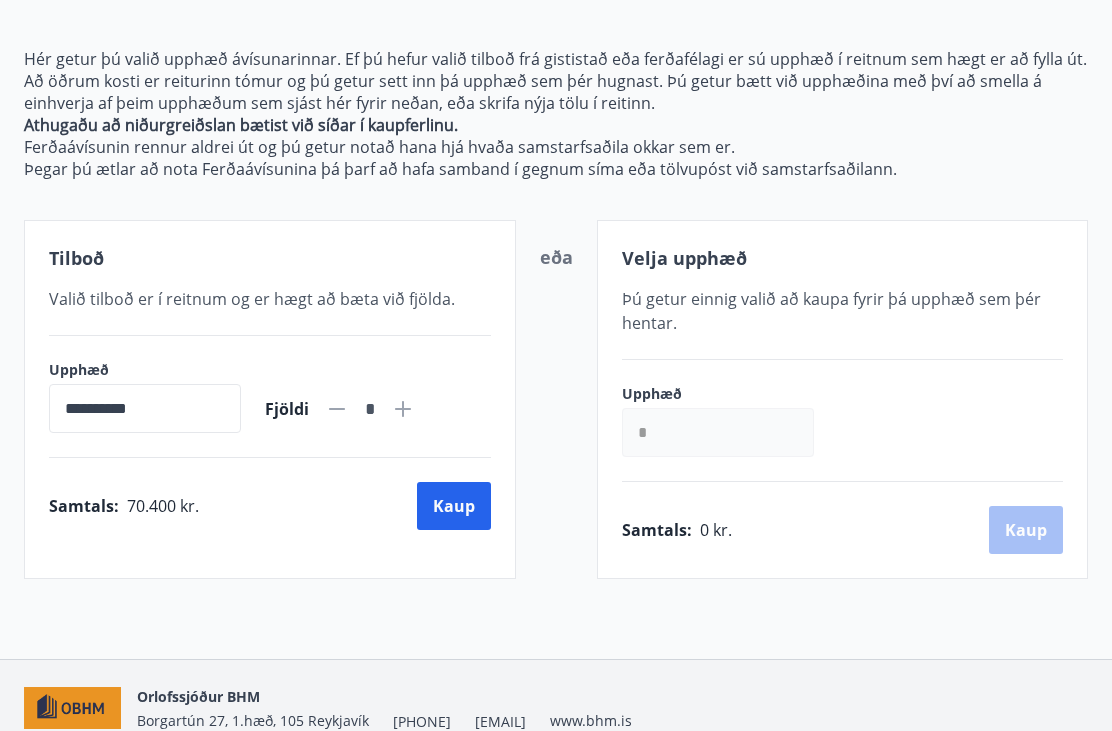 scroll, scrollTop: 203, scrollLeft: 0, axis: vertical 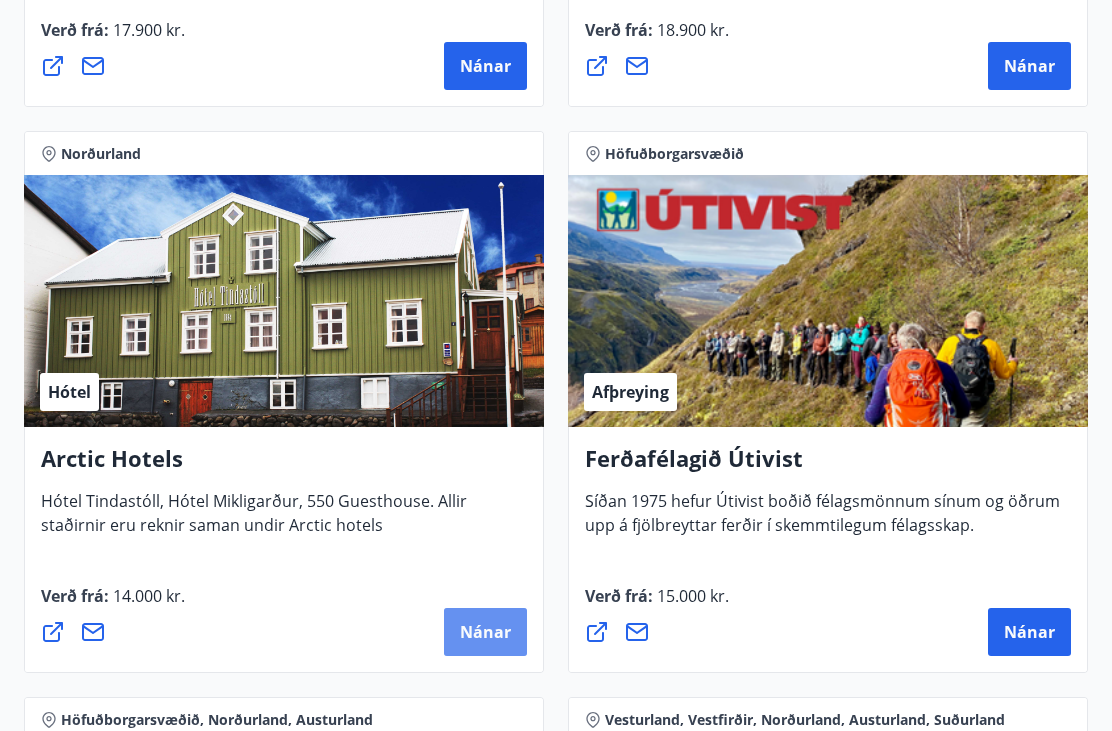 click on "Nánar" at bounding box center [485, 632] 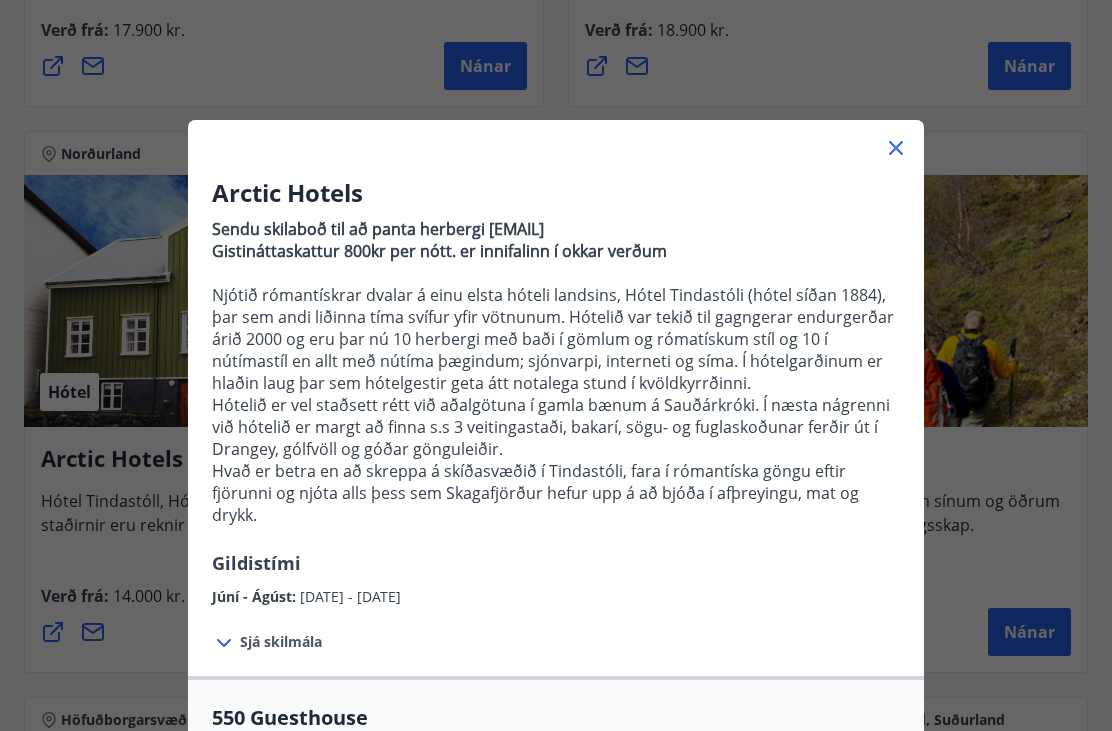 scroll, scrollTop: 0, scrollLeft: 0, axis: both 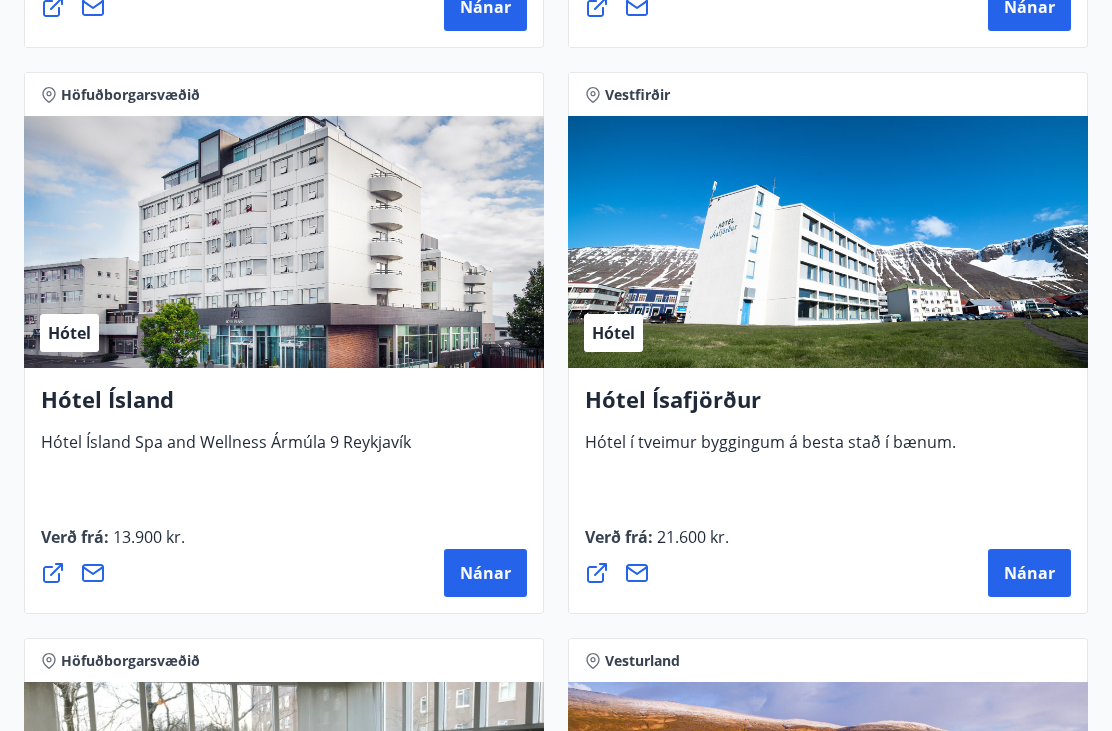 click on "Nánar" at bounding box center (1029, 574) 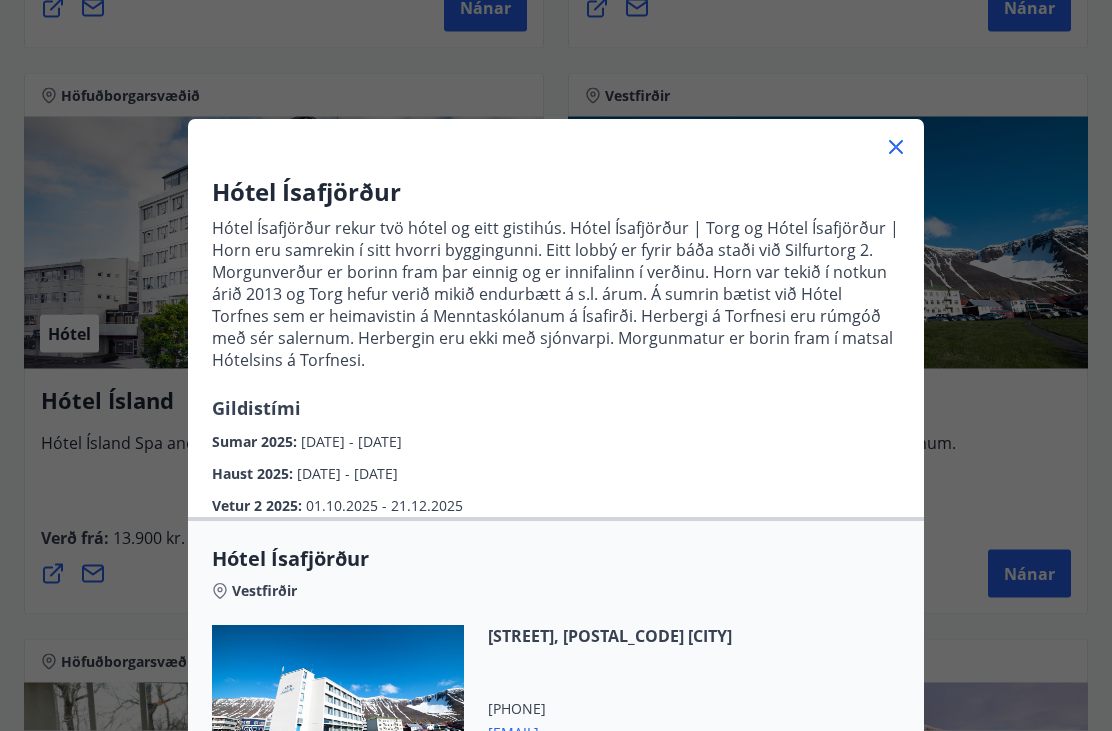 scroll, scrollTop: 4826, scrollLeft: 0, axis: vertical 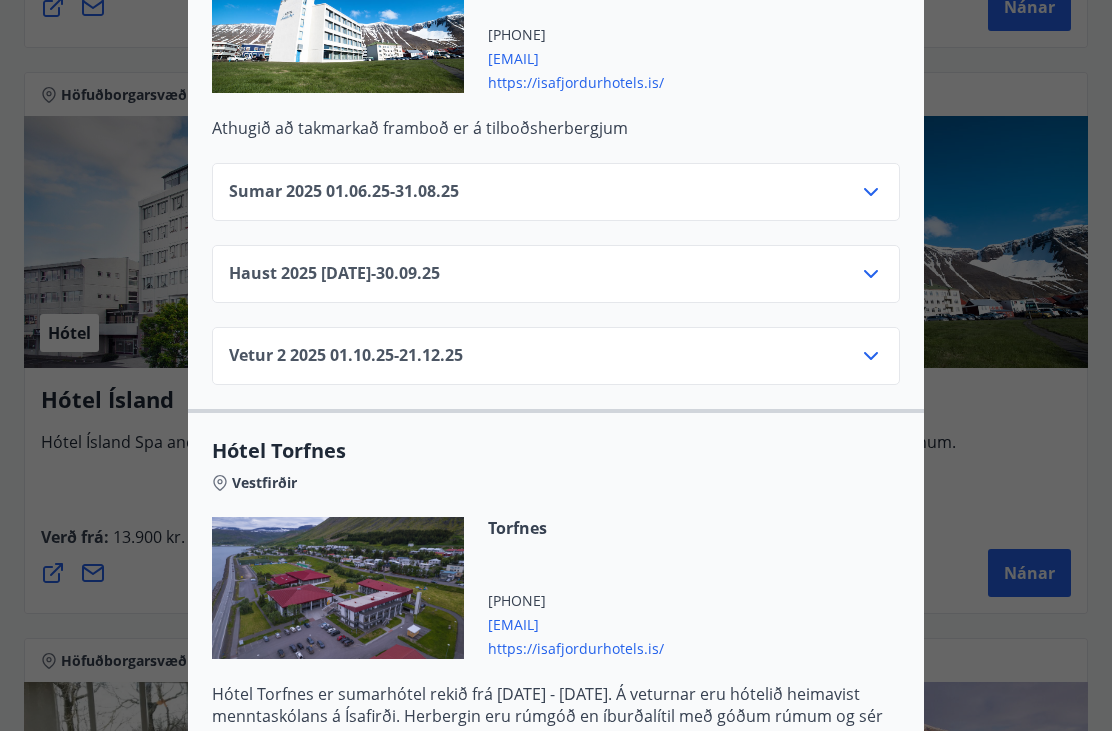 click 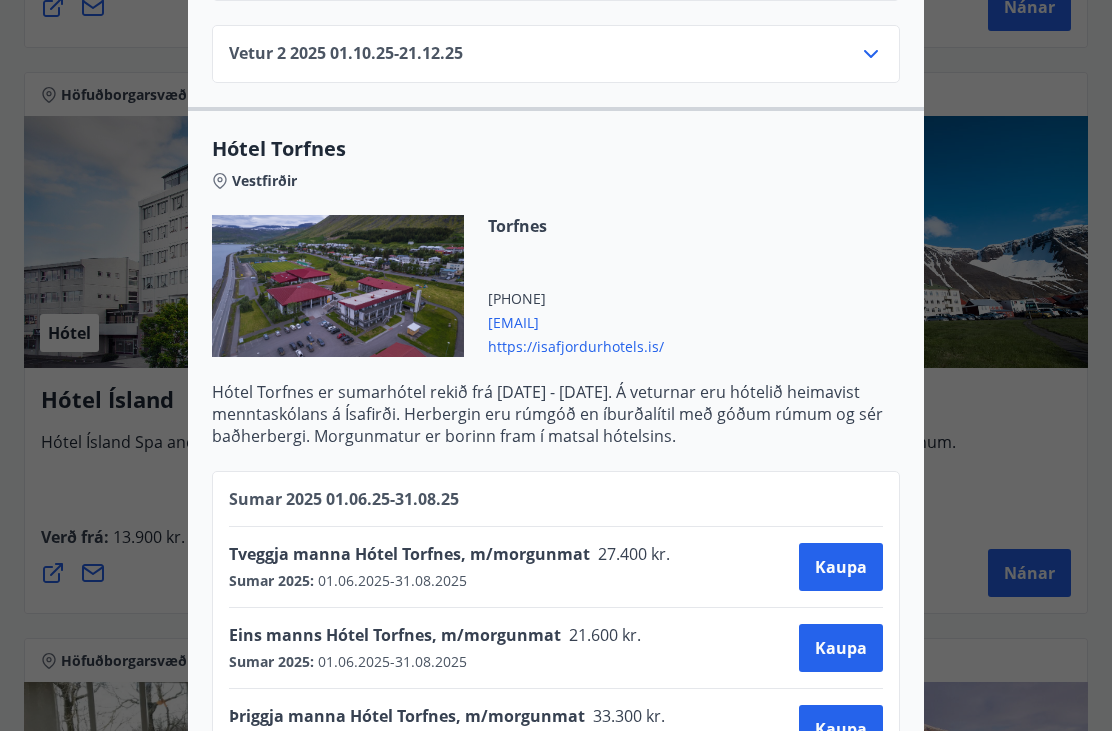 scroll, scrollTop: 1528, scrollLeft: 0, axis: vertical 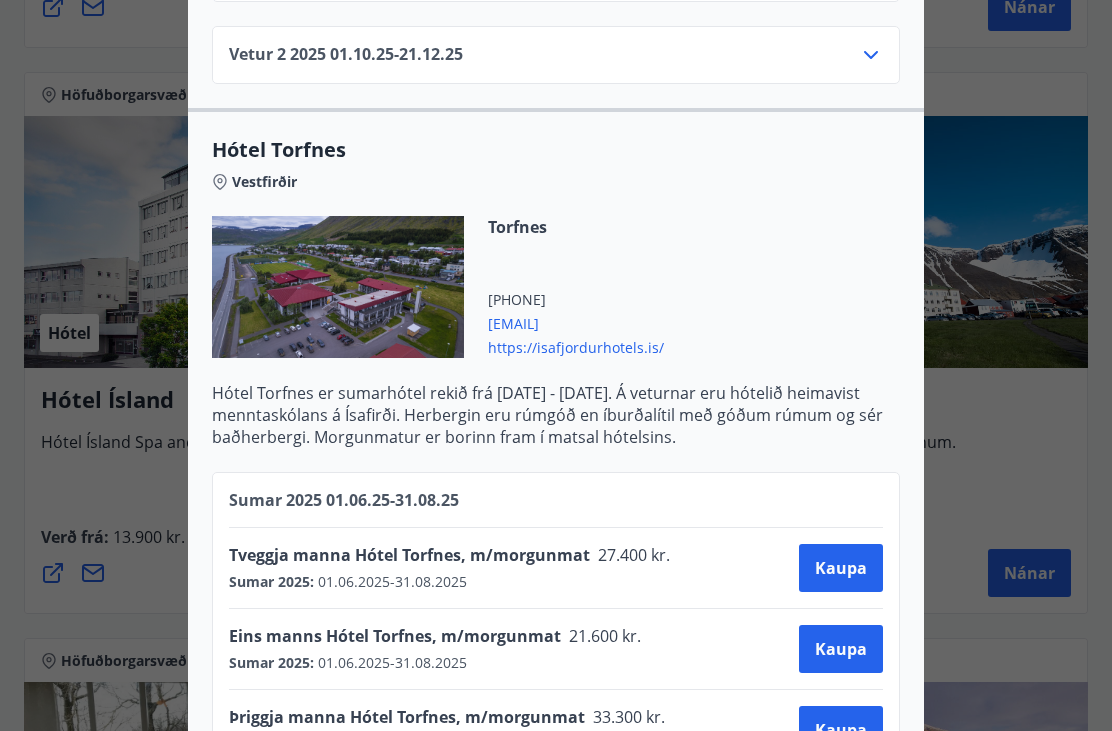 click on "Kaupa" at bounding box center (841, 568) 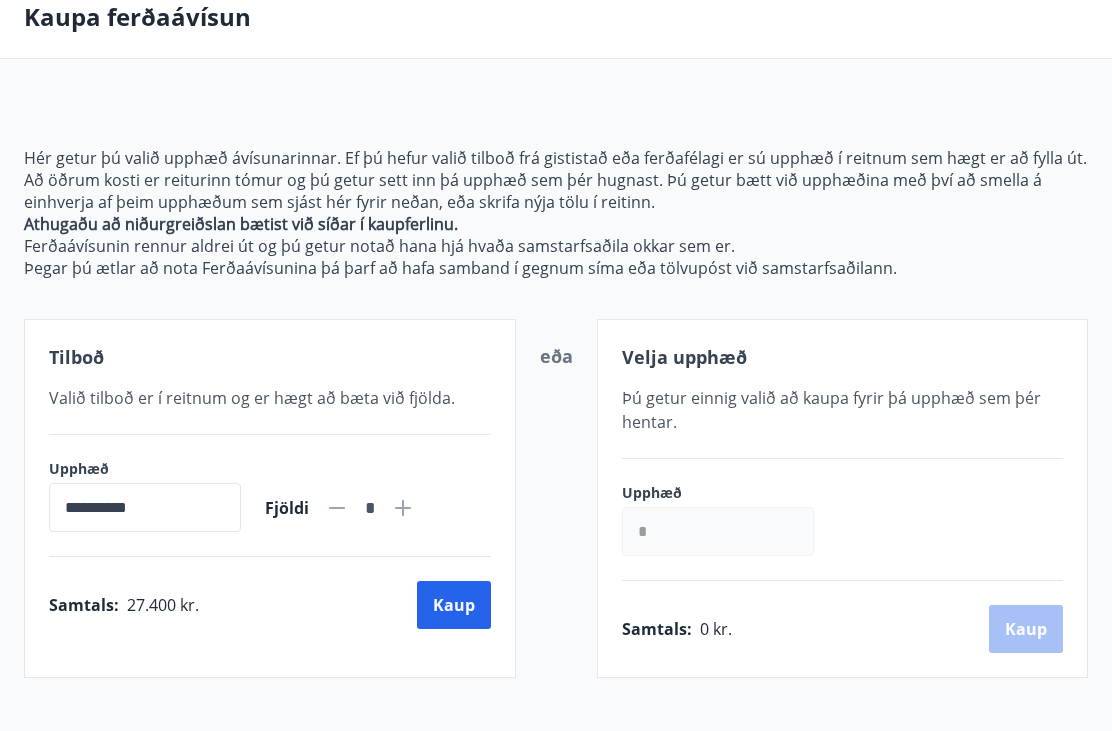 click 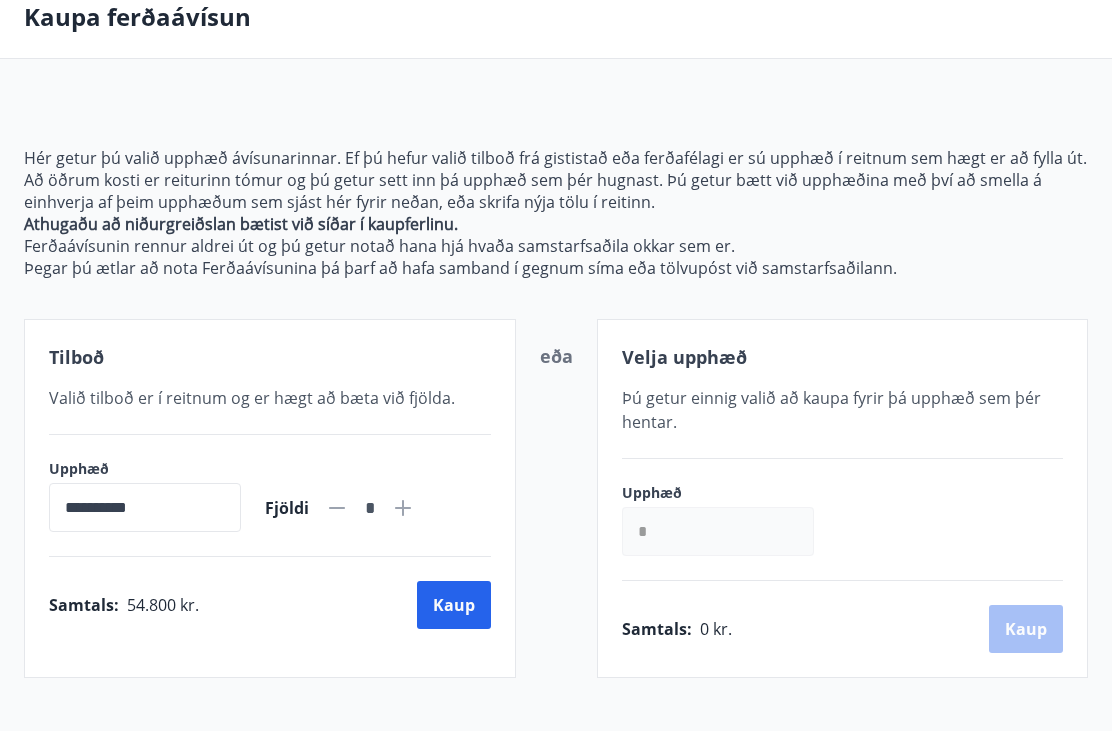 click 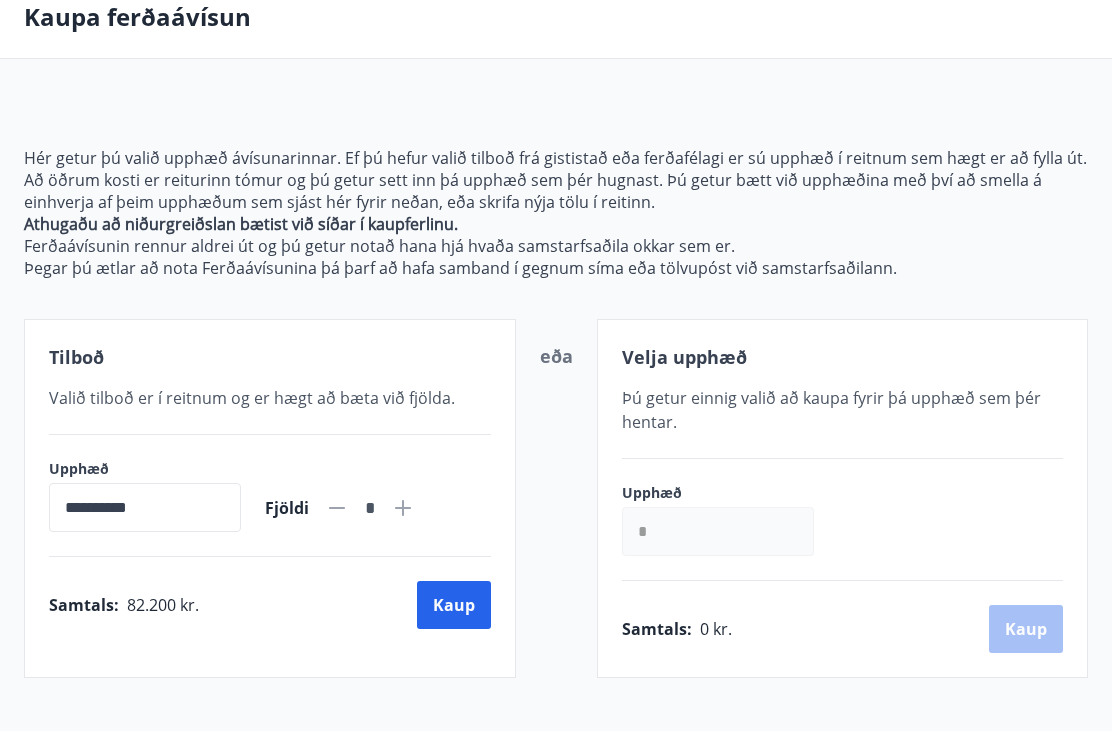 click on "Kaup" at bounding box center (454, 605) 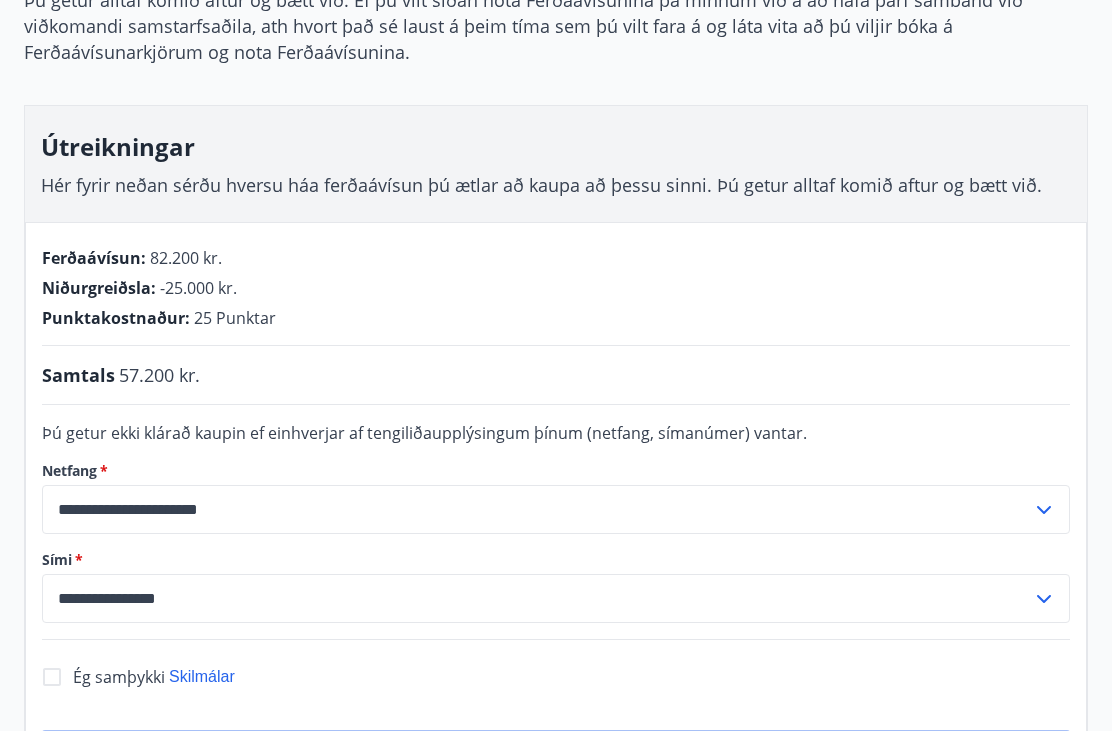 scroll, scrollTop: 0, scrollLeft: 0, axis: both 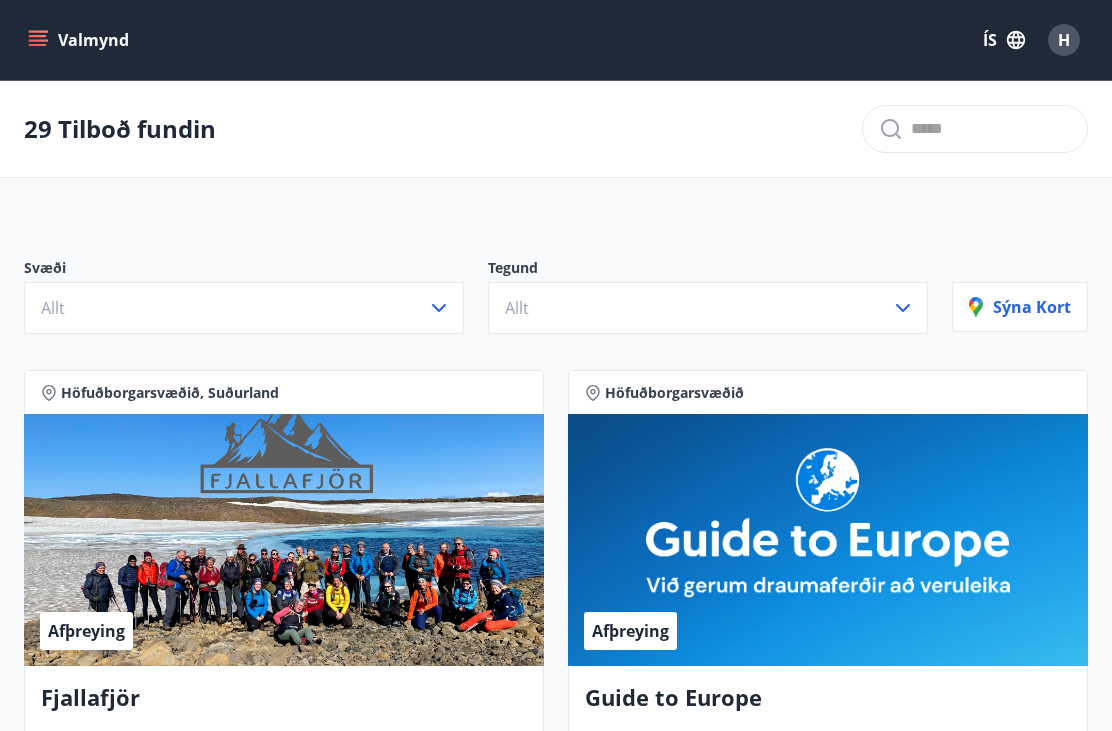 click on "H" at bounding box center (1064, 40) 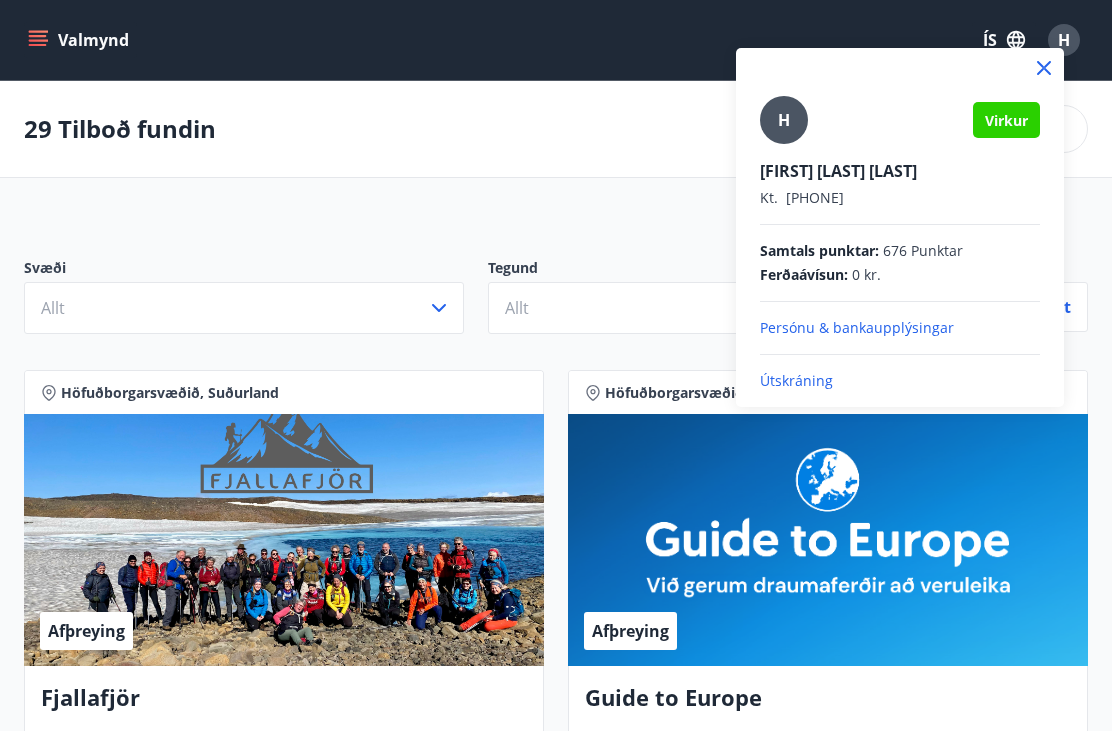 click at bounding box center [556, 365] 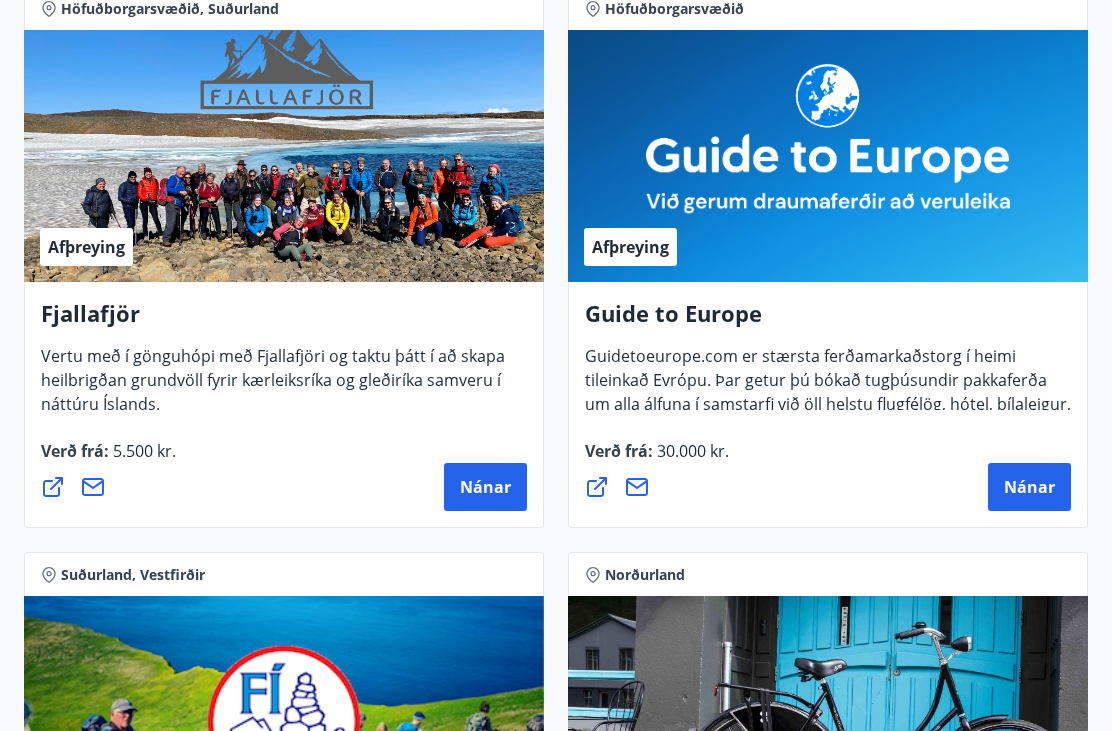 scroll, scrollTop: 0, scrollLeft: 0, axis: both 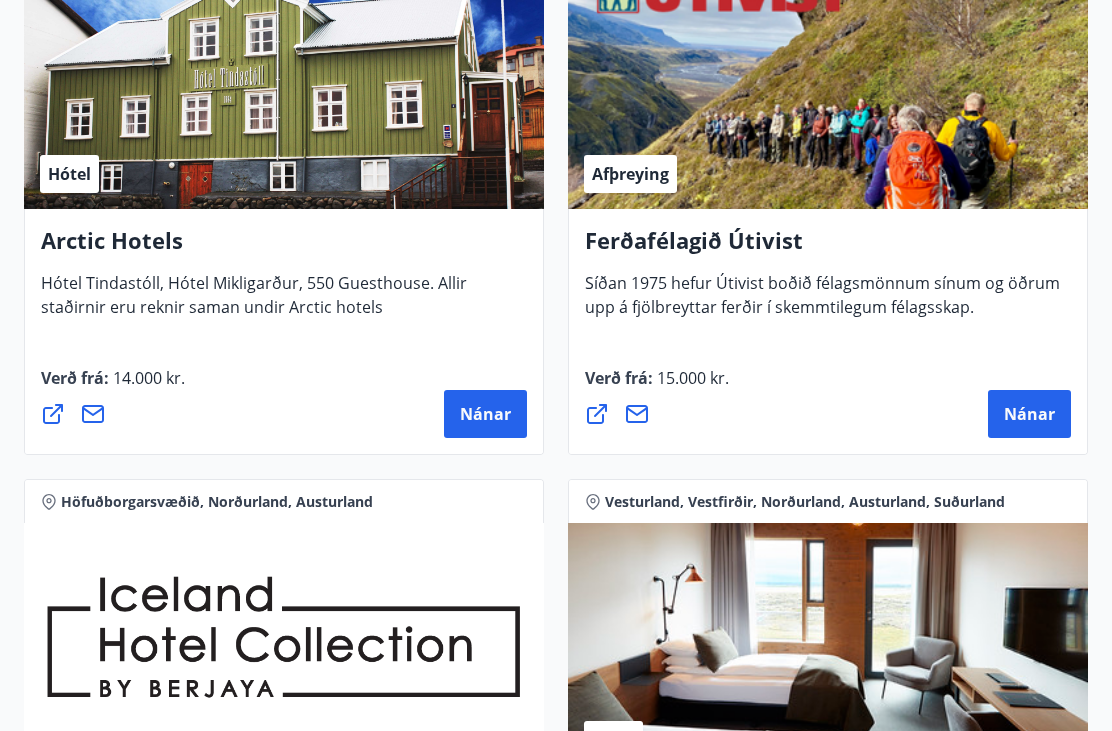 click on "Nánar" at bounding box center (485, 415) 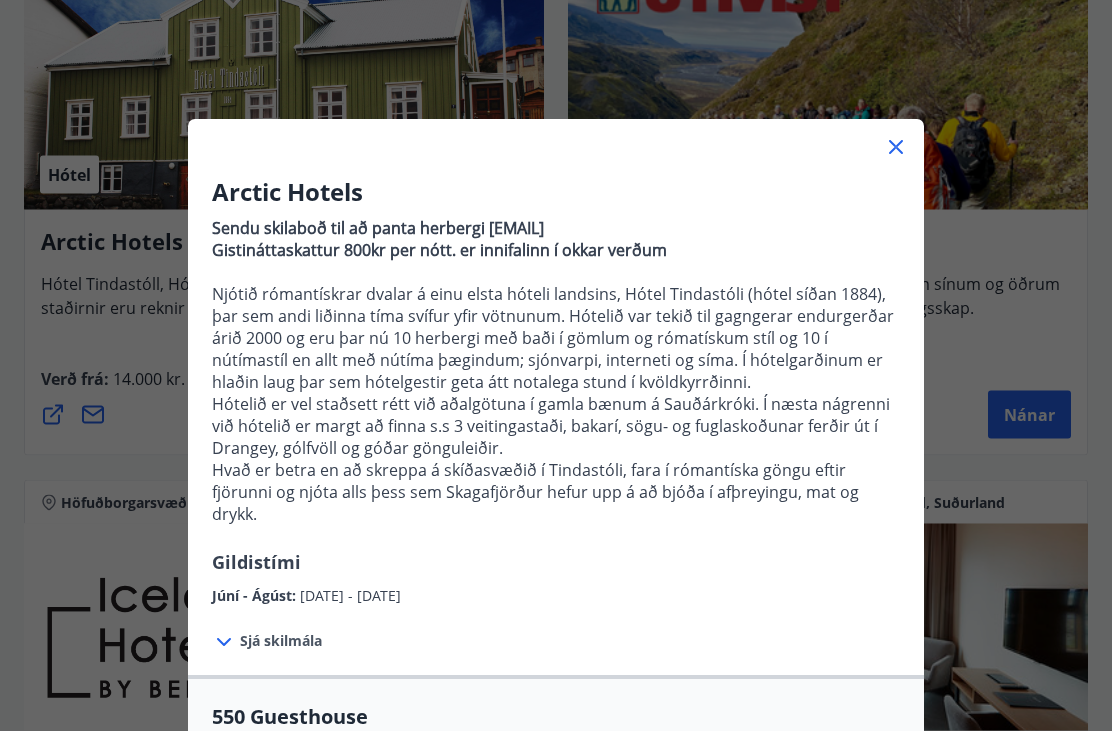 scroll, scrollTop: 3287, scrollLeft: 0, axis: vertical 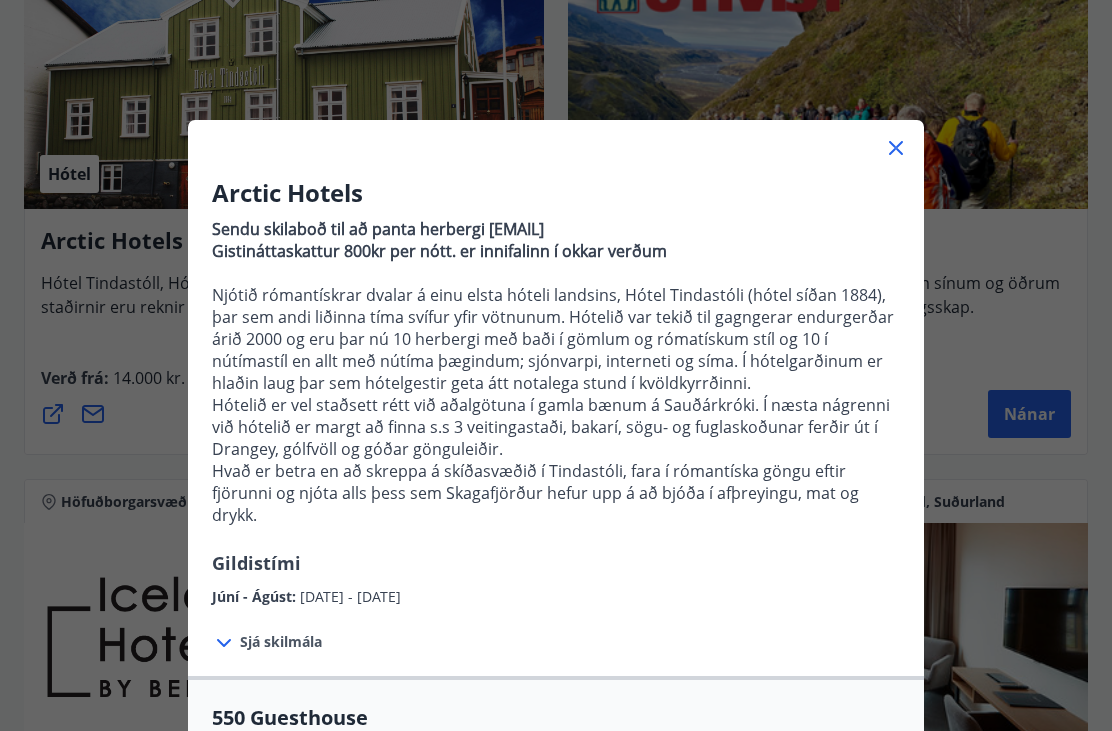 click 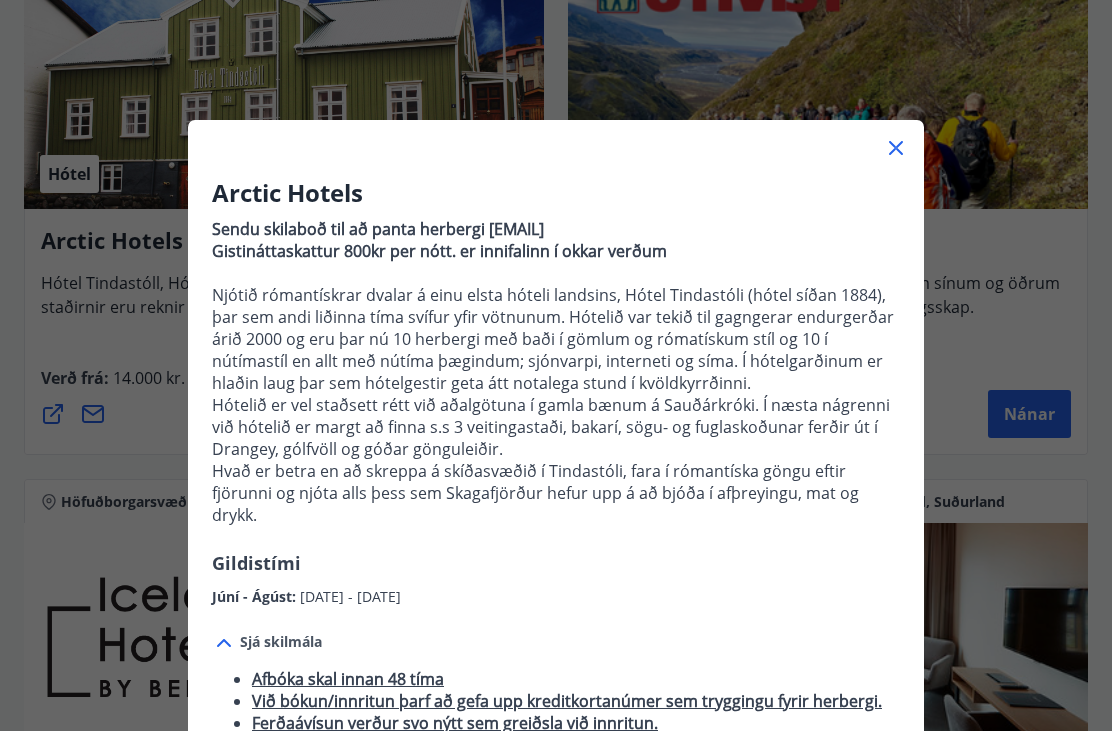 scroll, scrollTop: 0, scrollLeft: 0, axis: both 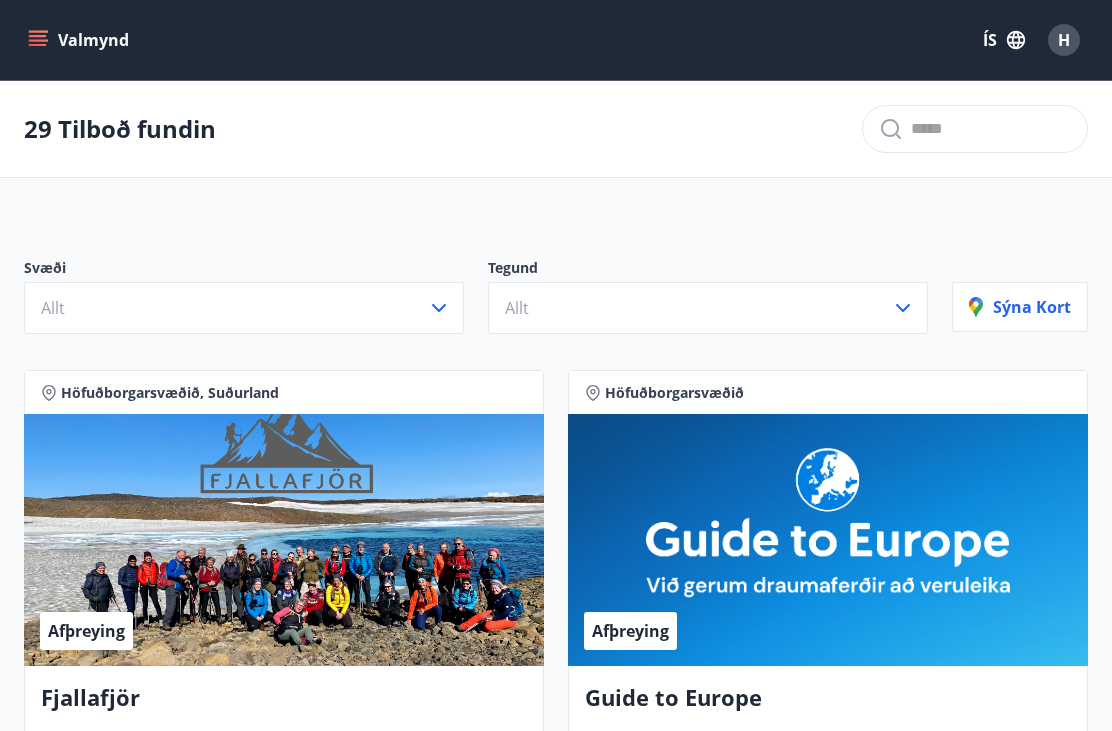 click on "Allt" at bounding box center [244, 308] 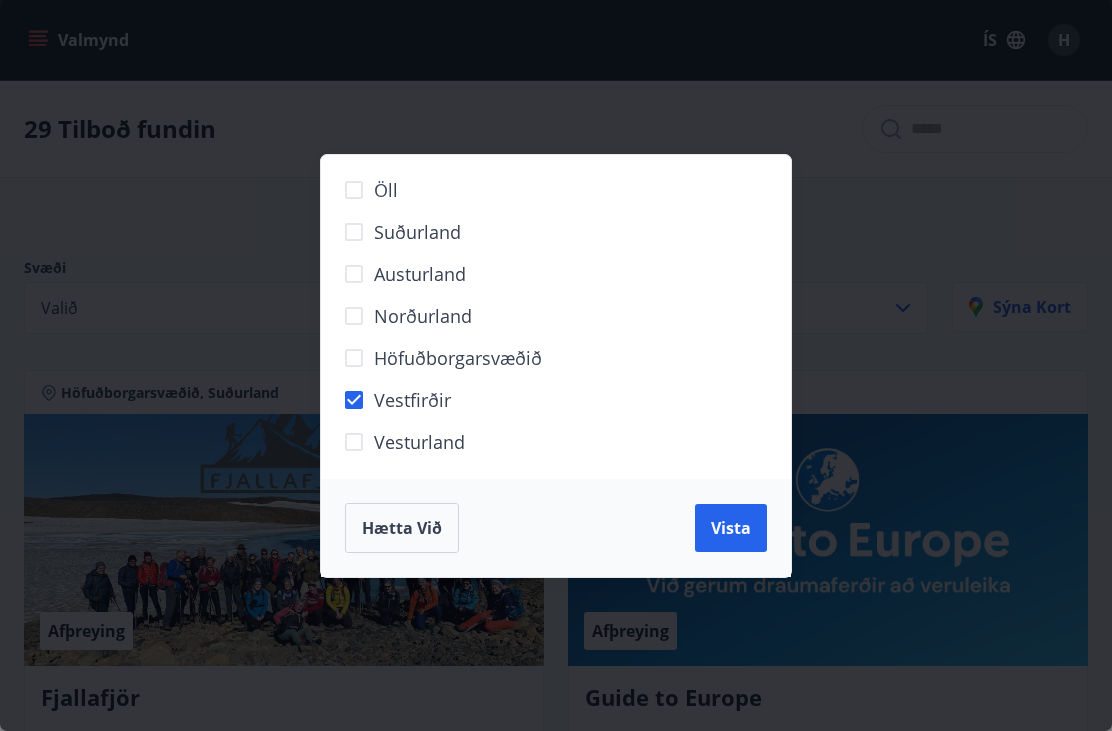 click on "Vista" at bounding box center (731, 528) 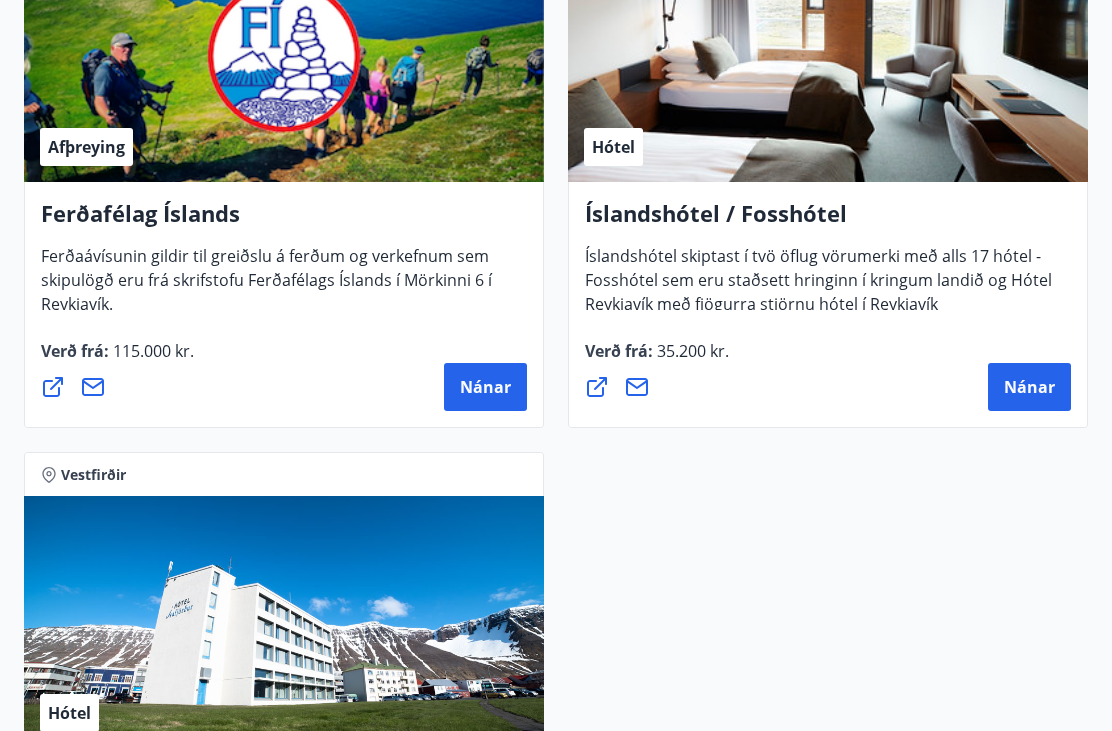 click on "Nánar" at bounding box center [1029, 388] 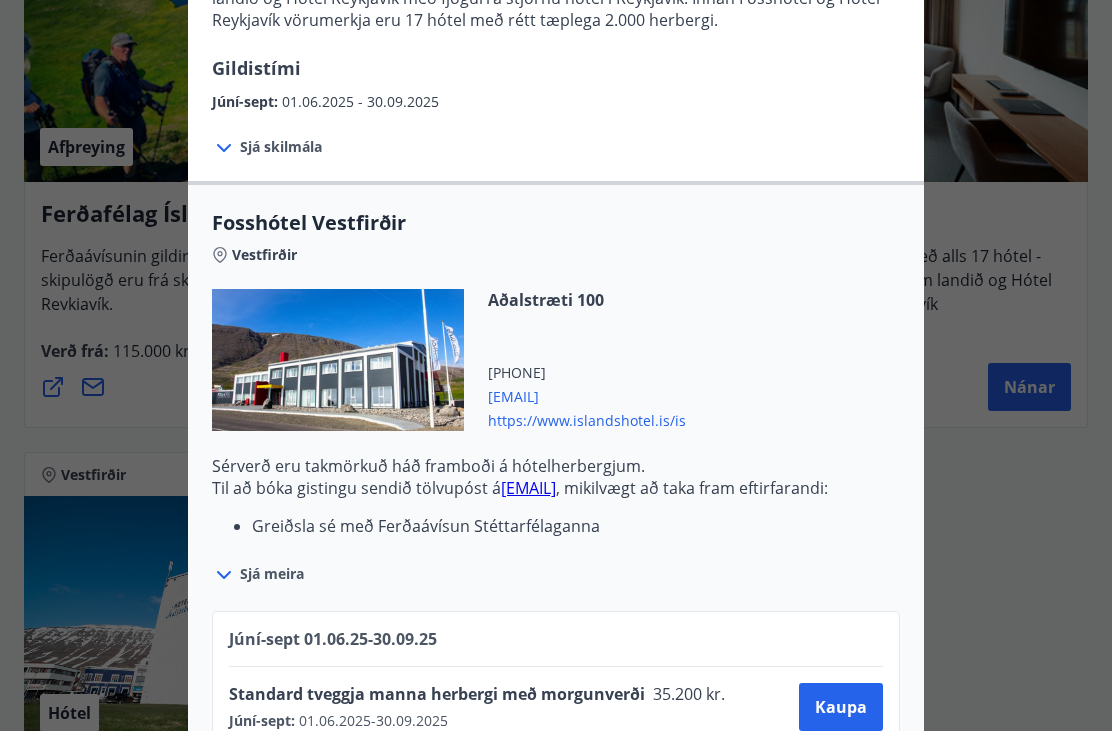 scroll, scrollTop: 460, scrollLeft: 0, axis: vertical 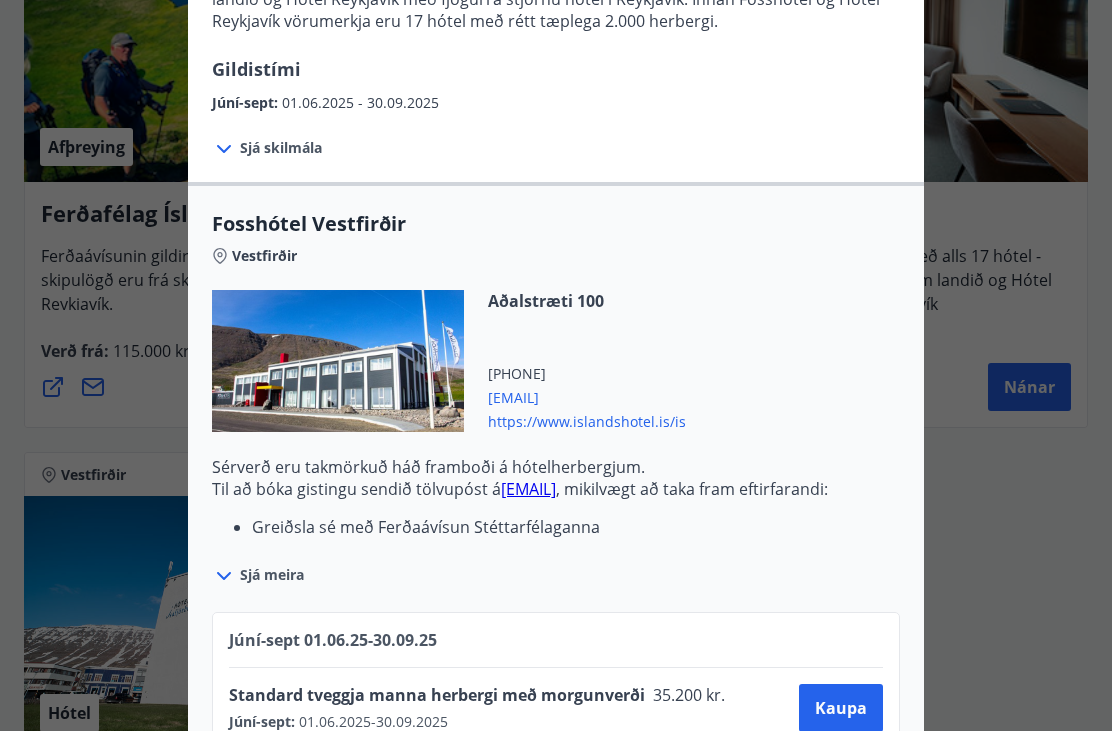 click 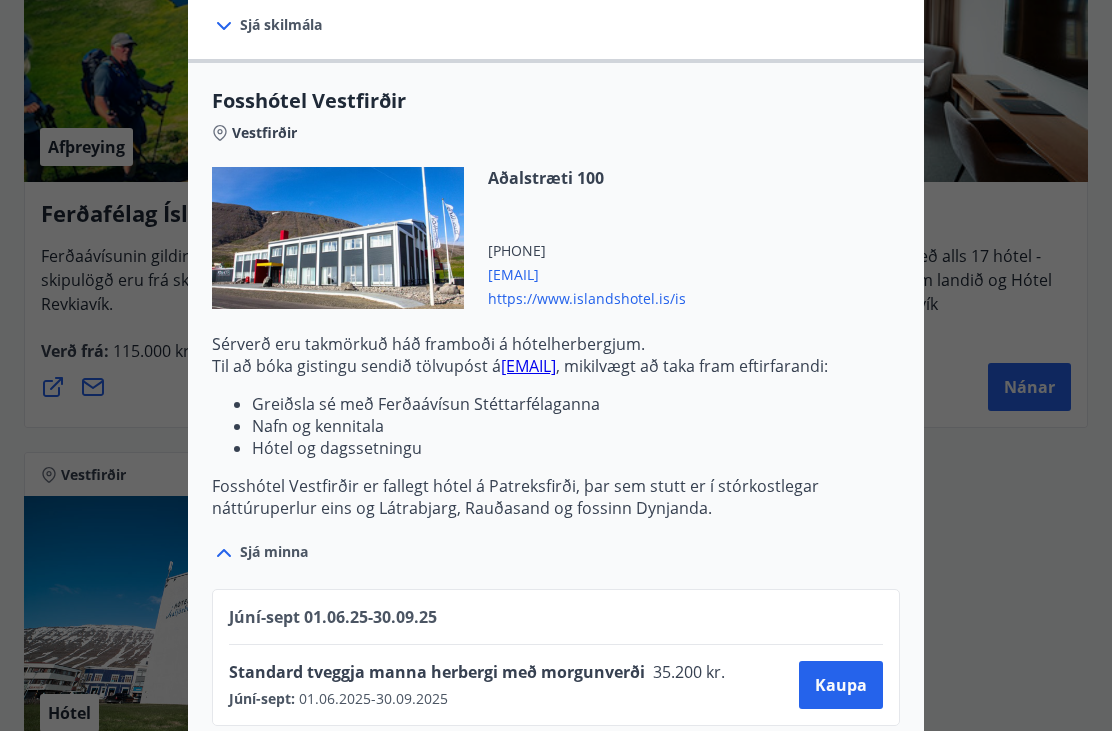 scroll, scrollTop: 582, scrollLeft: 0, axis: vertical 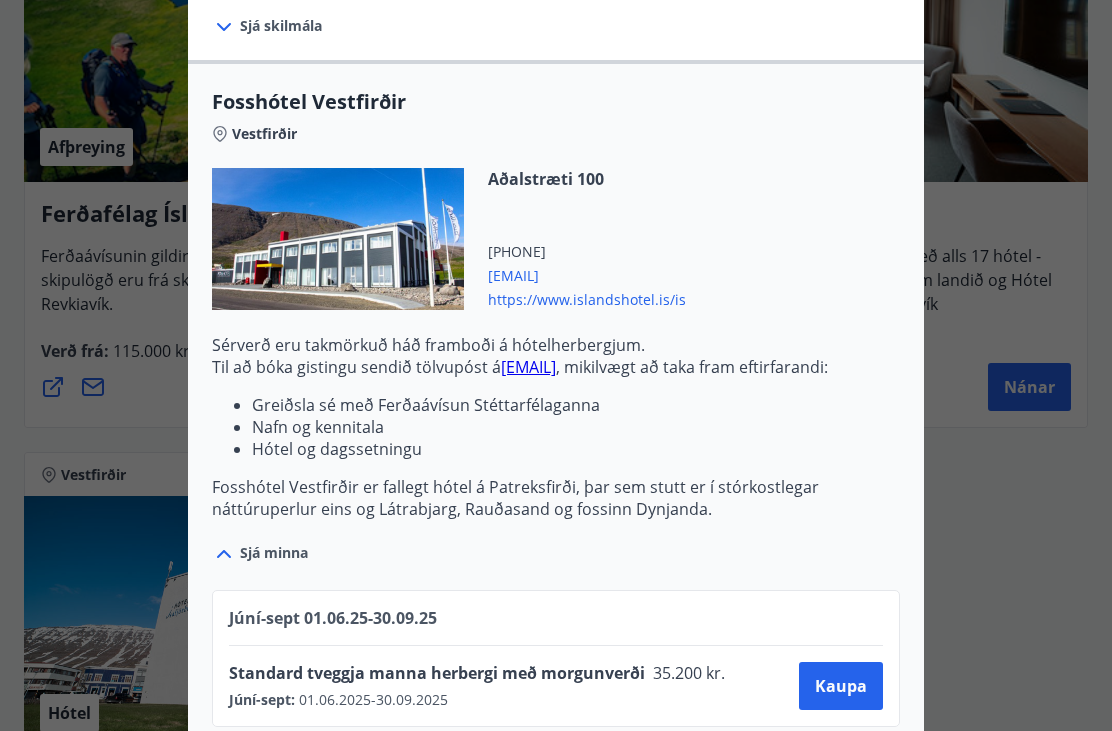 click on "Kaupa" at bounding box center (841, 686) 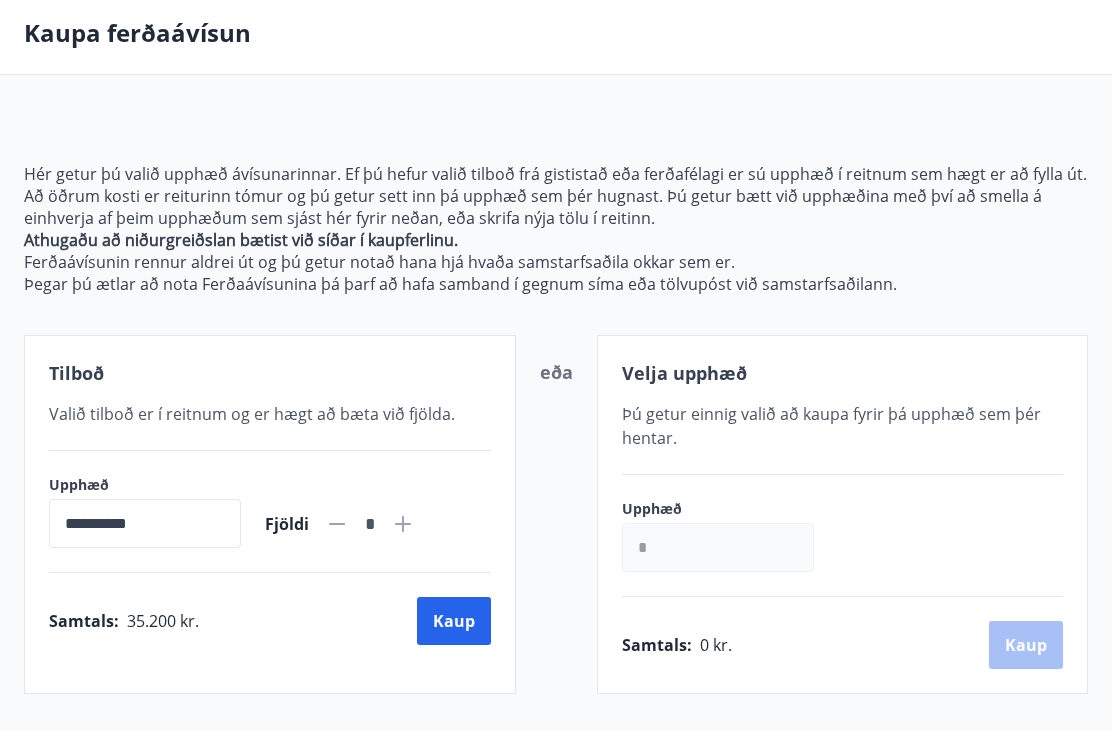 scroll, scrollTop: 237, scrollLeft: 0, axis: vertical 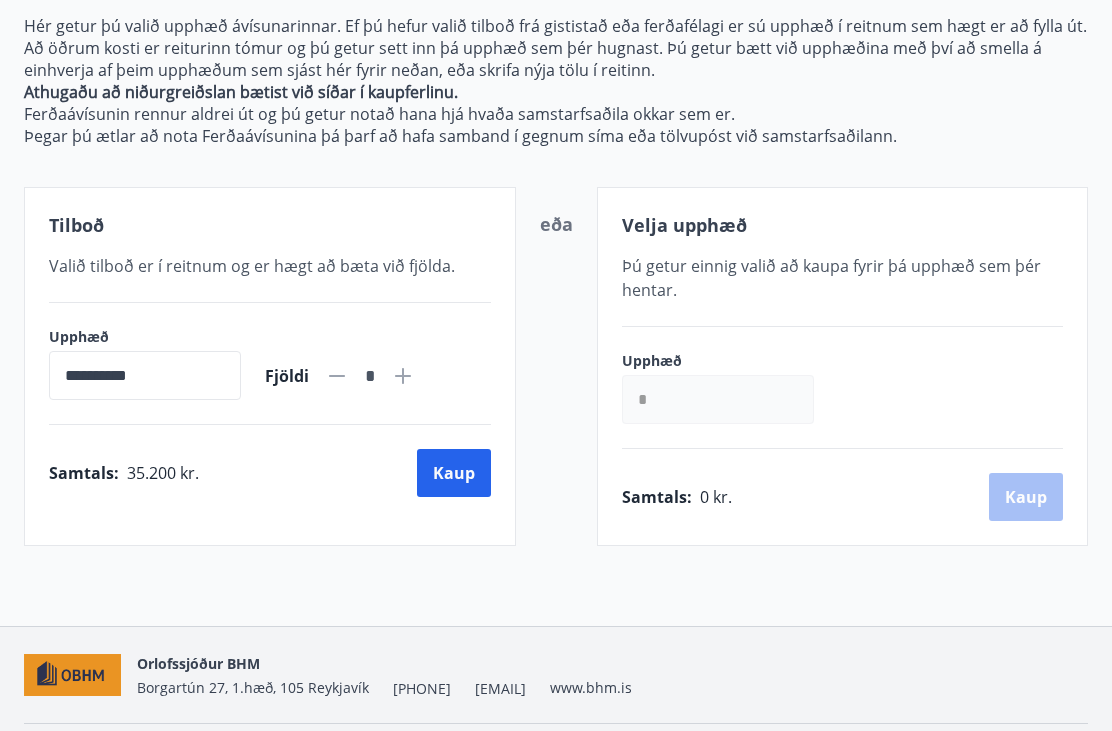 click on "*" at bounding box center [718, 399] 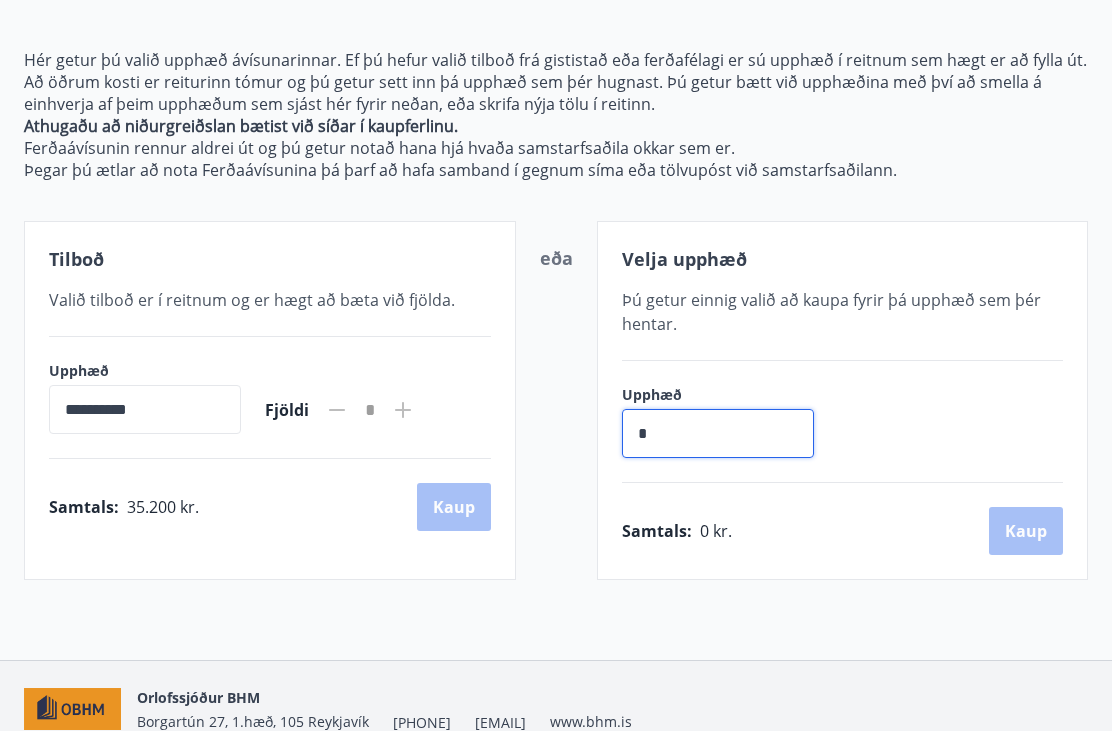 scroll, scrollTop: 237, scrollLeft: 0, axis: vertical 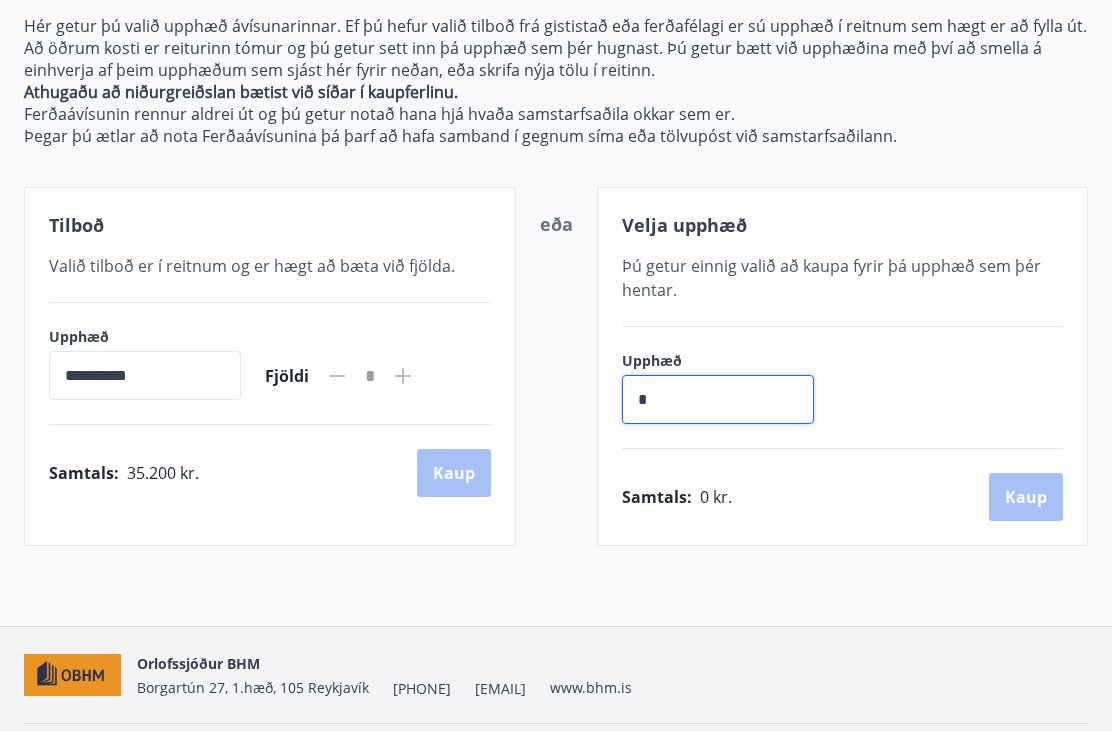 click on "**********" at bounding box center (145, 375) 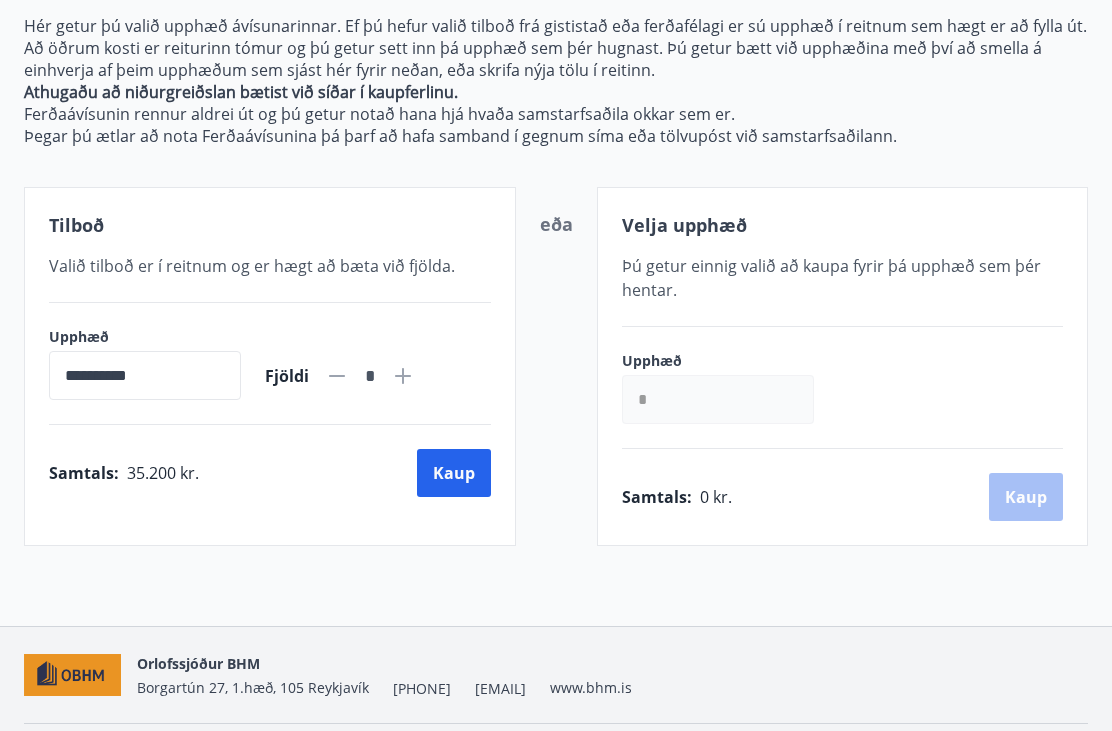 scroll, scrollTop: 0, scrollLeft: 0, axis: both 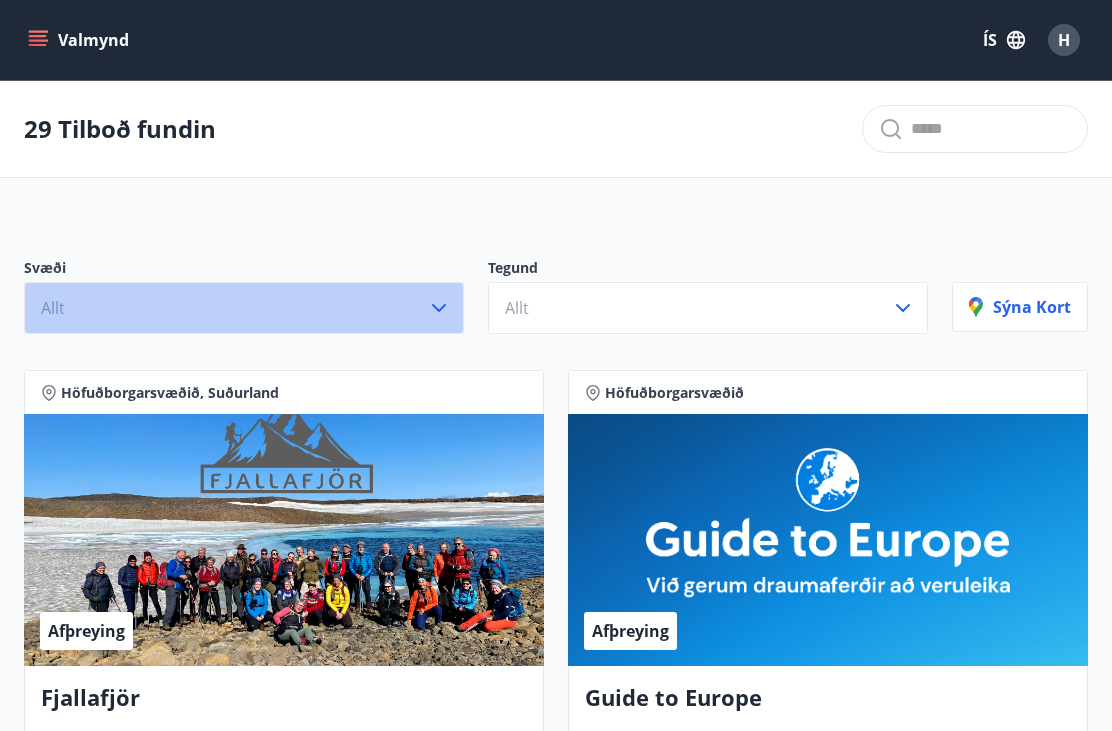 click 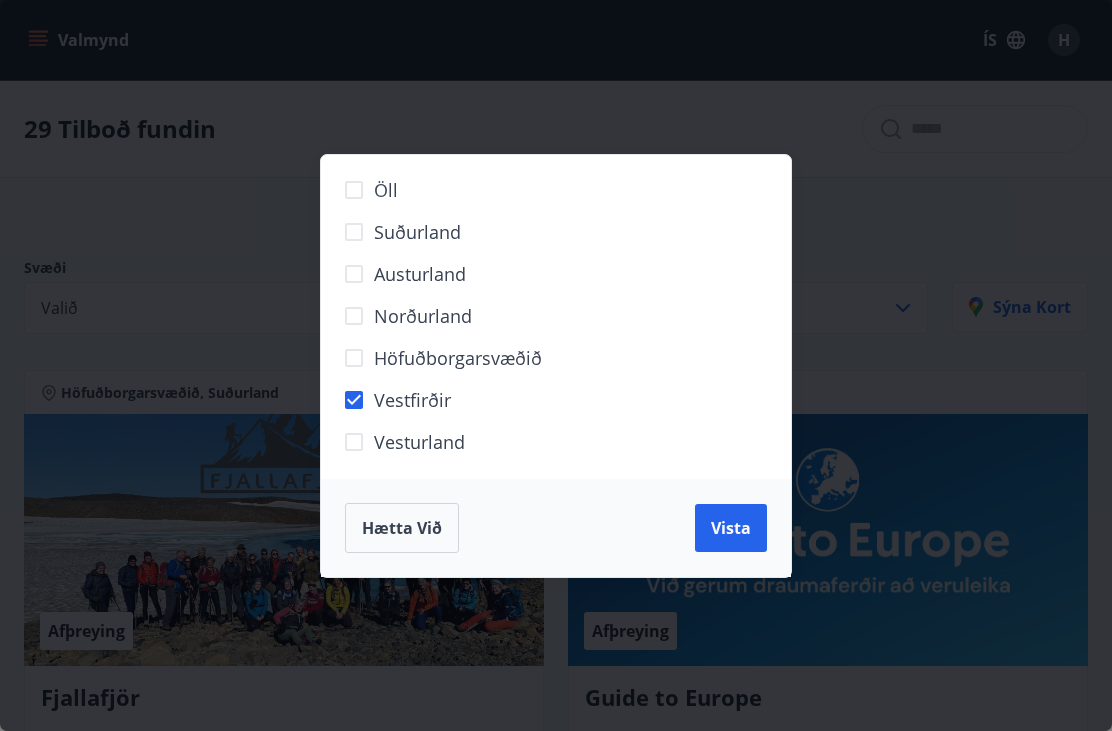 click on "Vista" at bounding box center (731, 528) 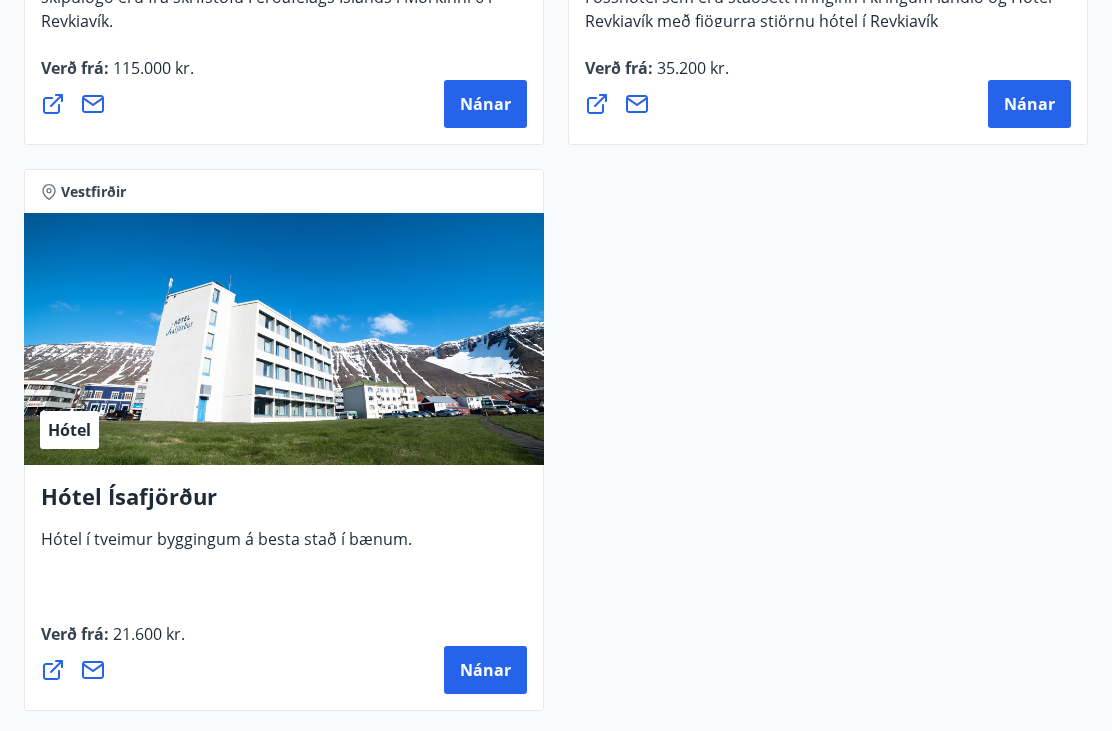 scroll, scrollTop: 870, scrollLeft: 0, axis: vertical 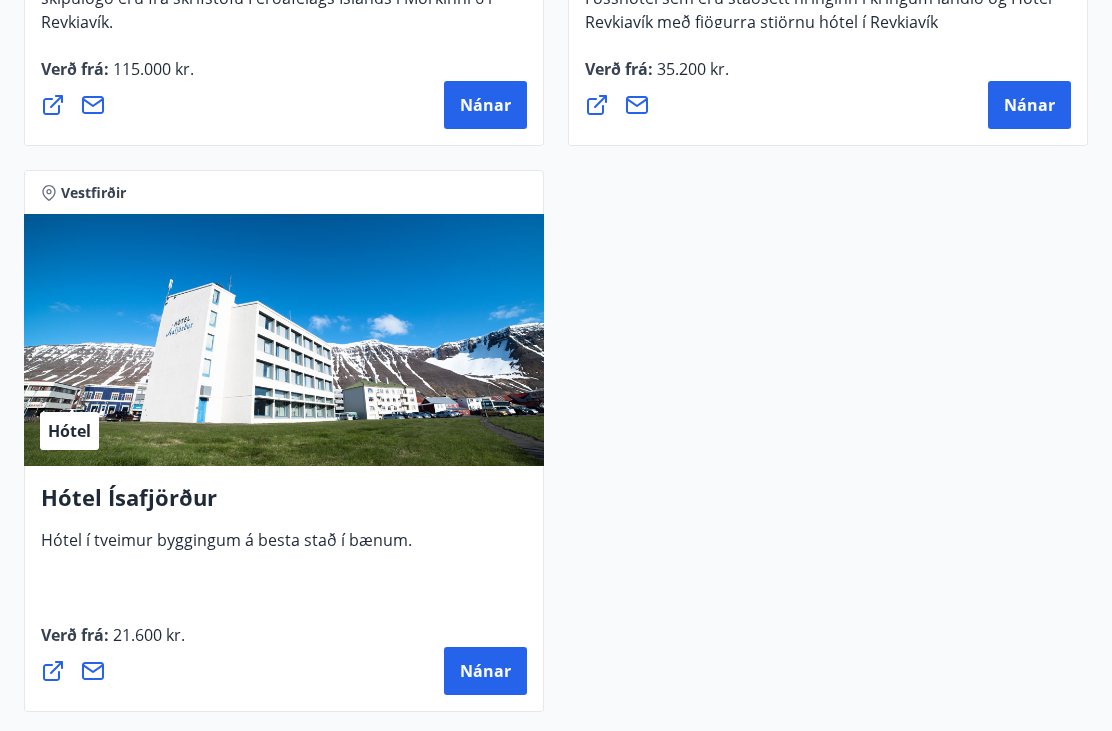 click on "Nánar" at bounding box center (485, 671) 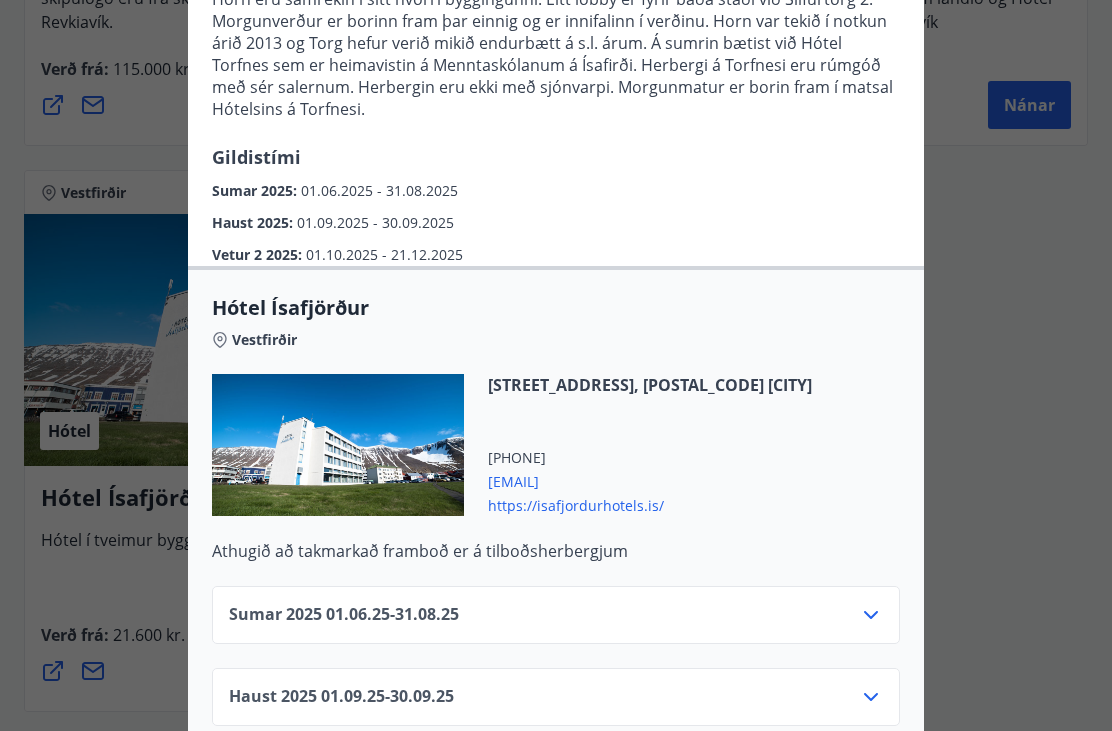 scroll, scrollTop: 266, scrollLeft: 0, axis: vertical 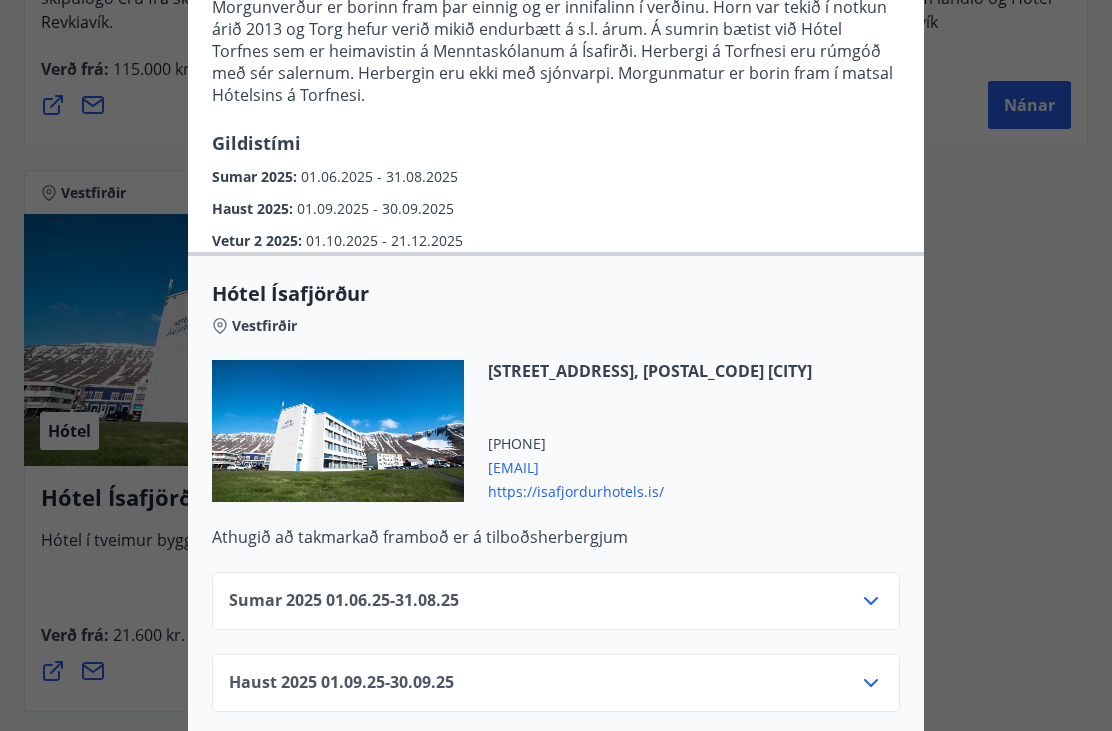 click 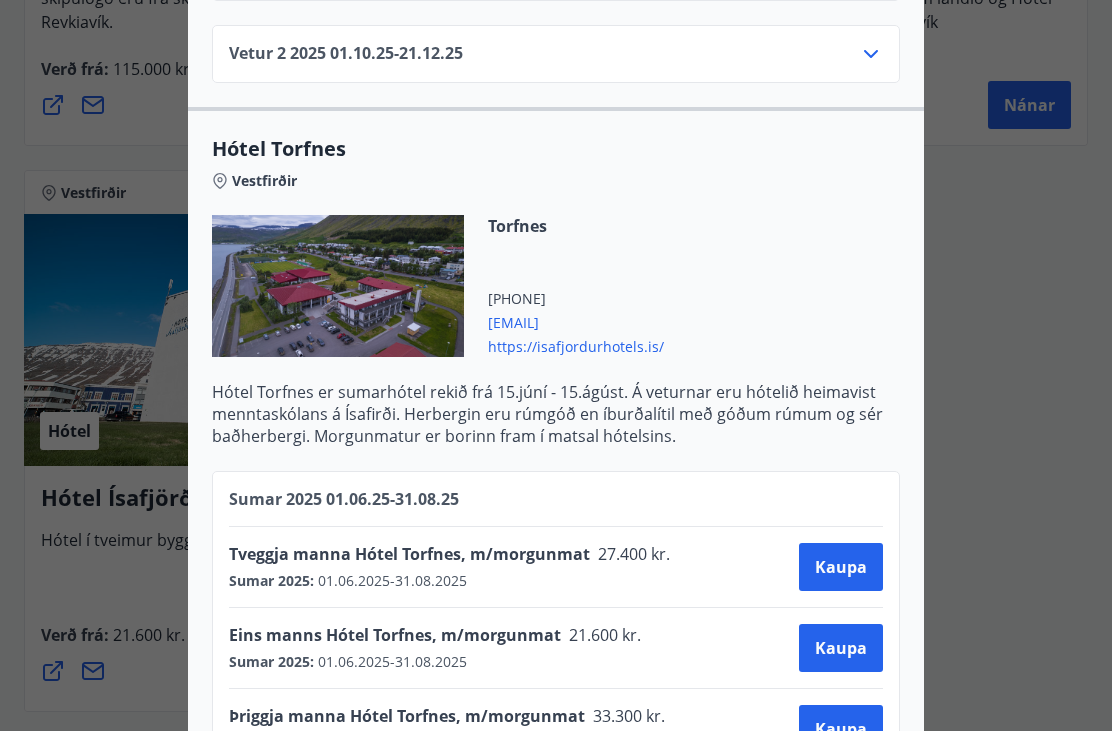 scroll, scrollTop: 1528, scrollLeft: 0, axis: vertical 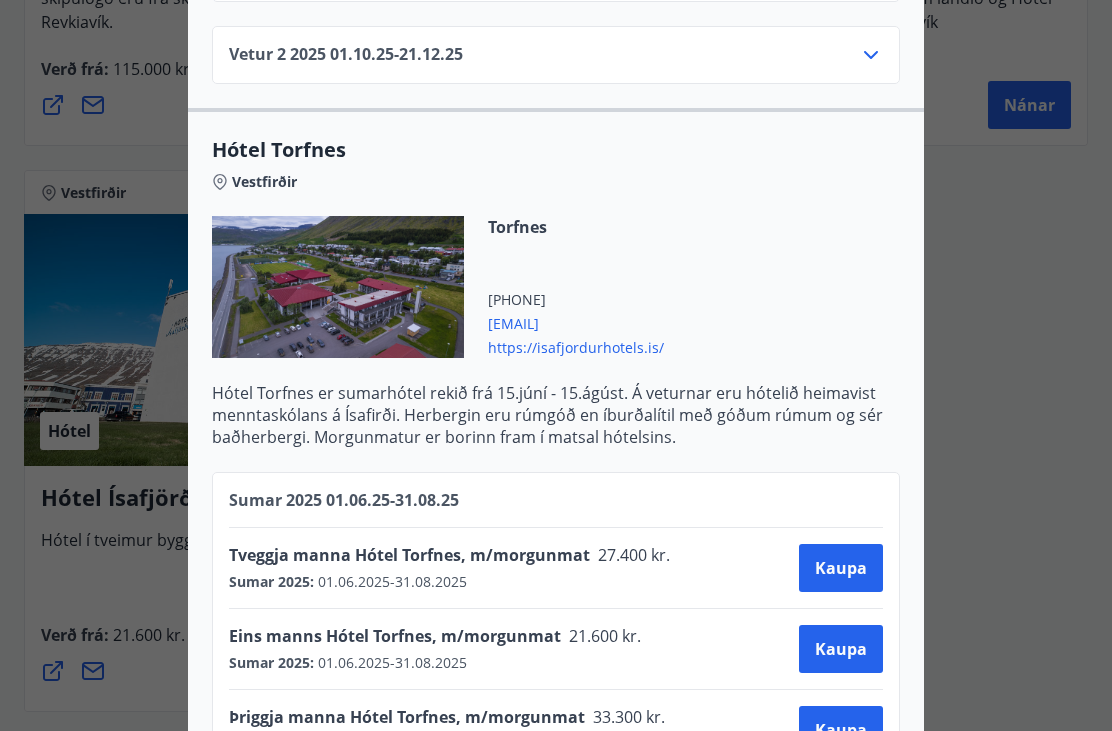 click on "Kaupa" at bounding box center [841, 568] 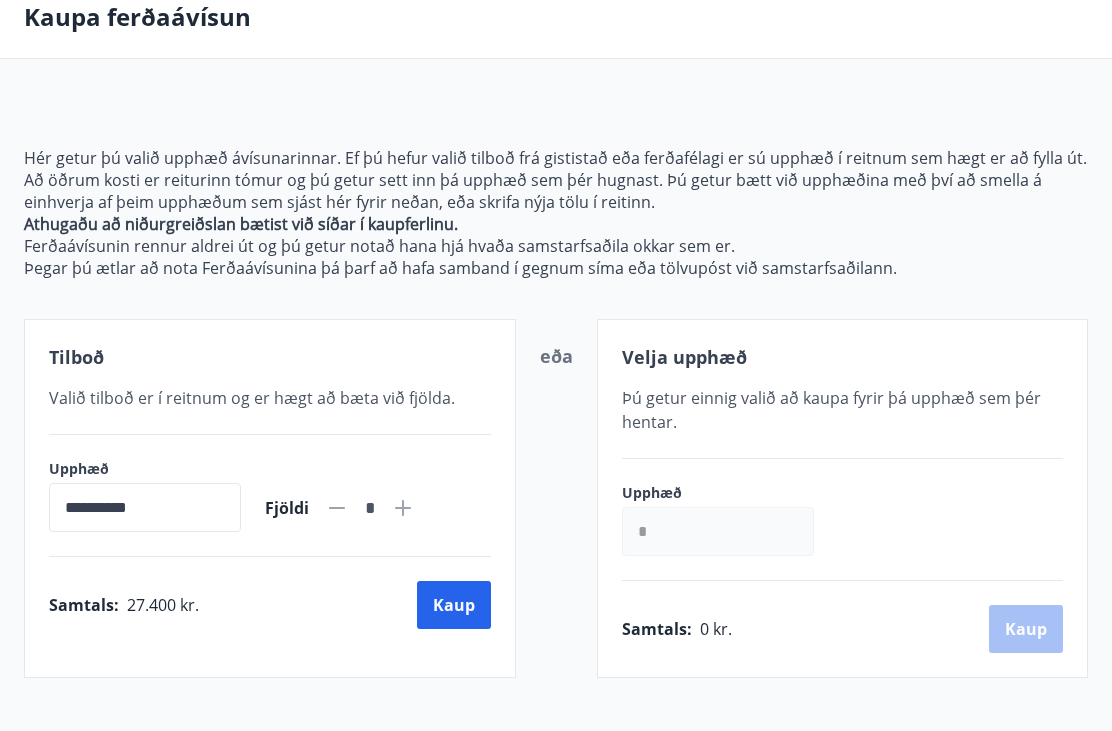 click on "Kaup" at bounding box center [454, 605] 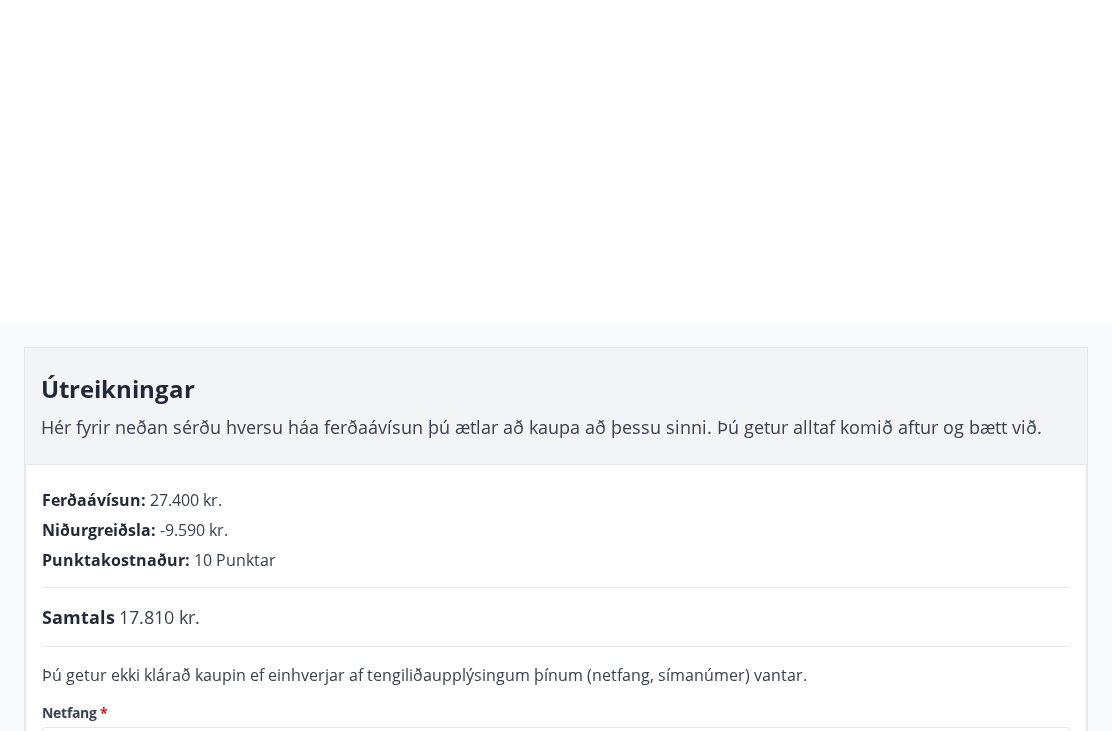 scroll, scrollTop: 0, scrollLeft: 0, axis: both 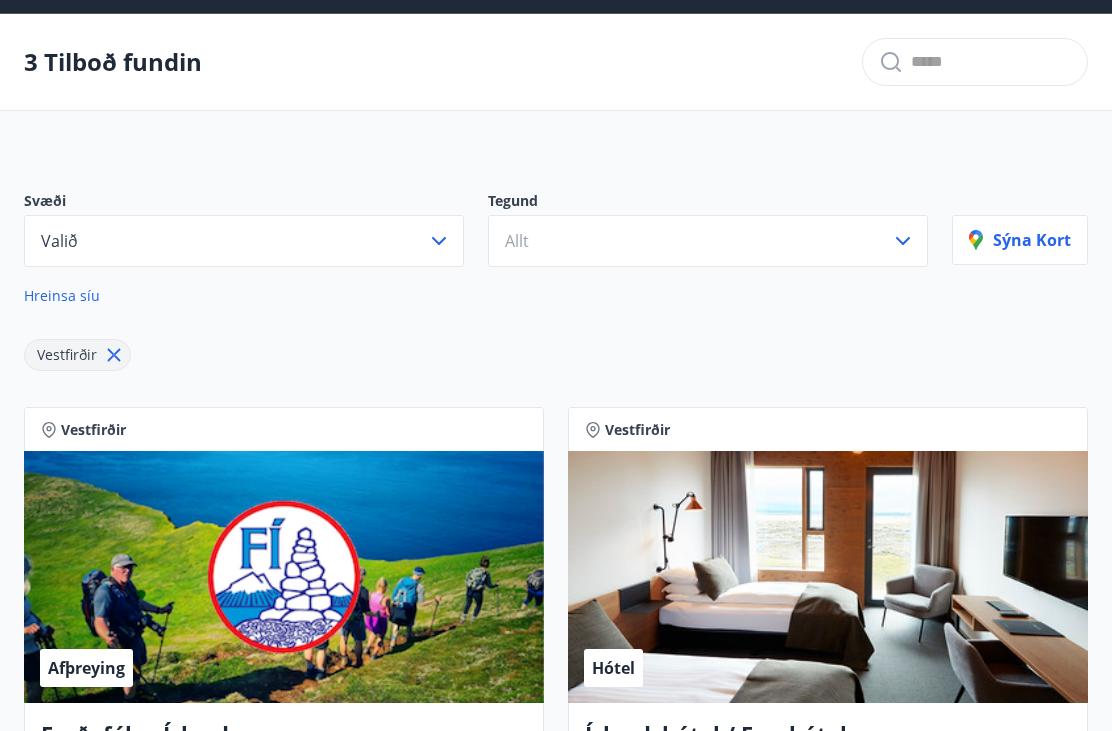 click on "Valið" at bounding box center [244, 241] 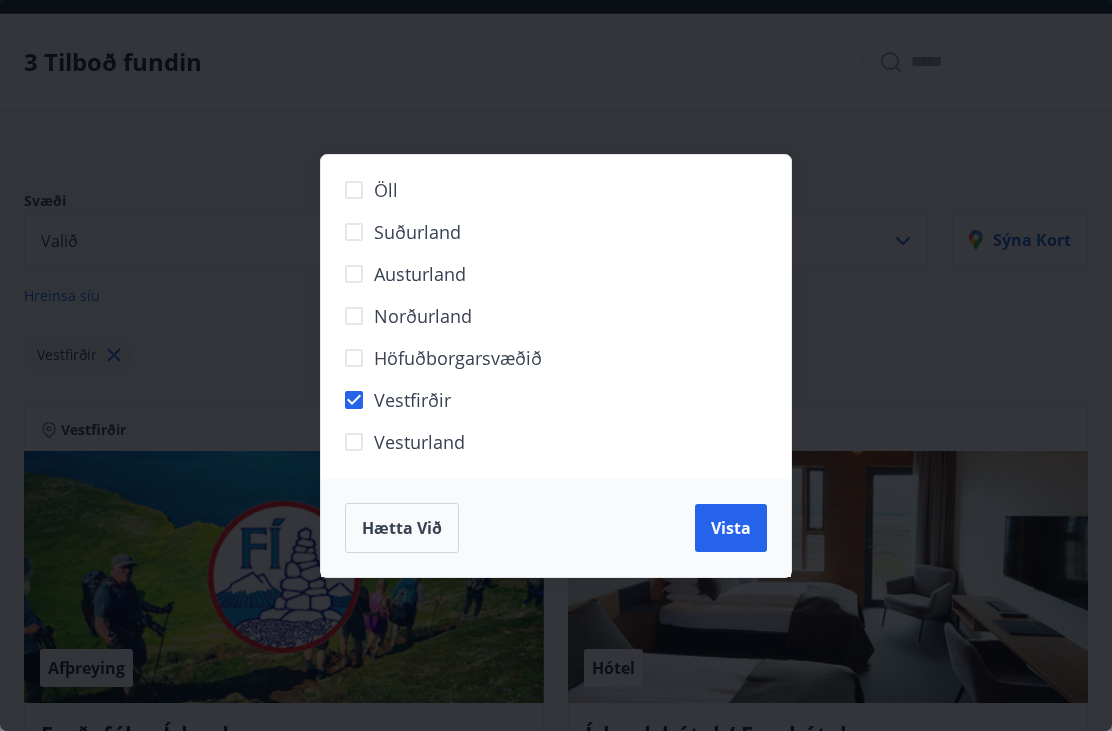 click on "Vista" at bounding box center [731, 528] 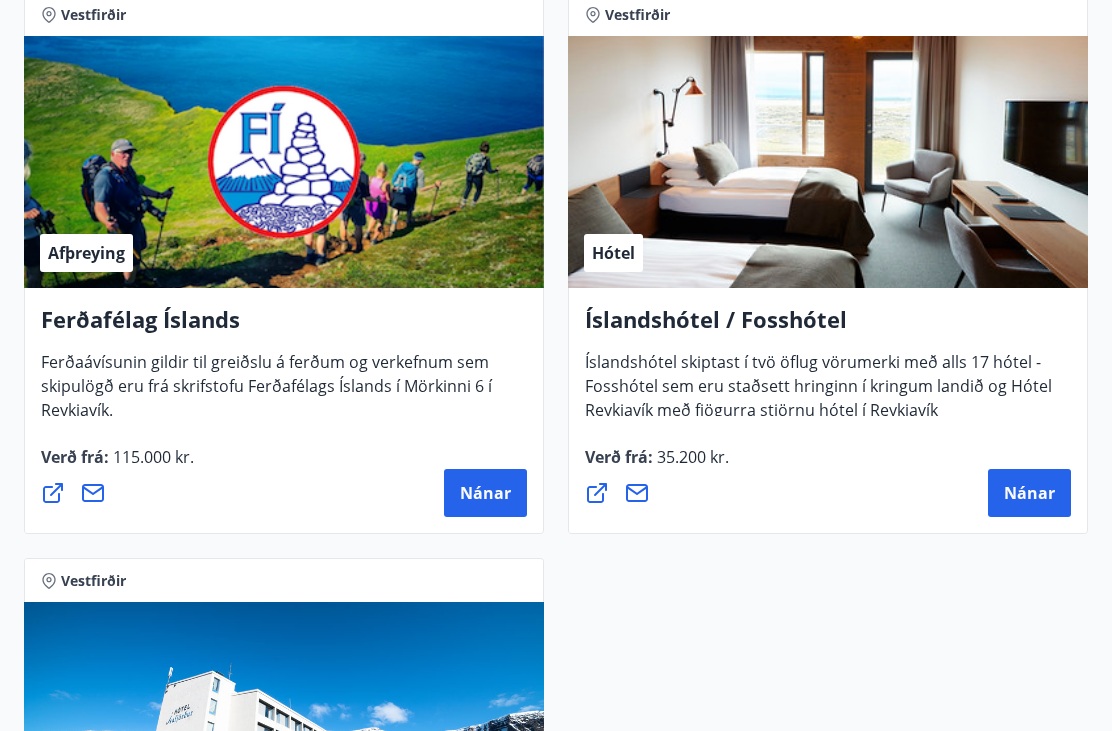 scroll, scrollTop: 479, scrollLeft: 0, axis: vertical 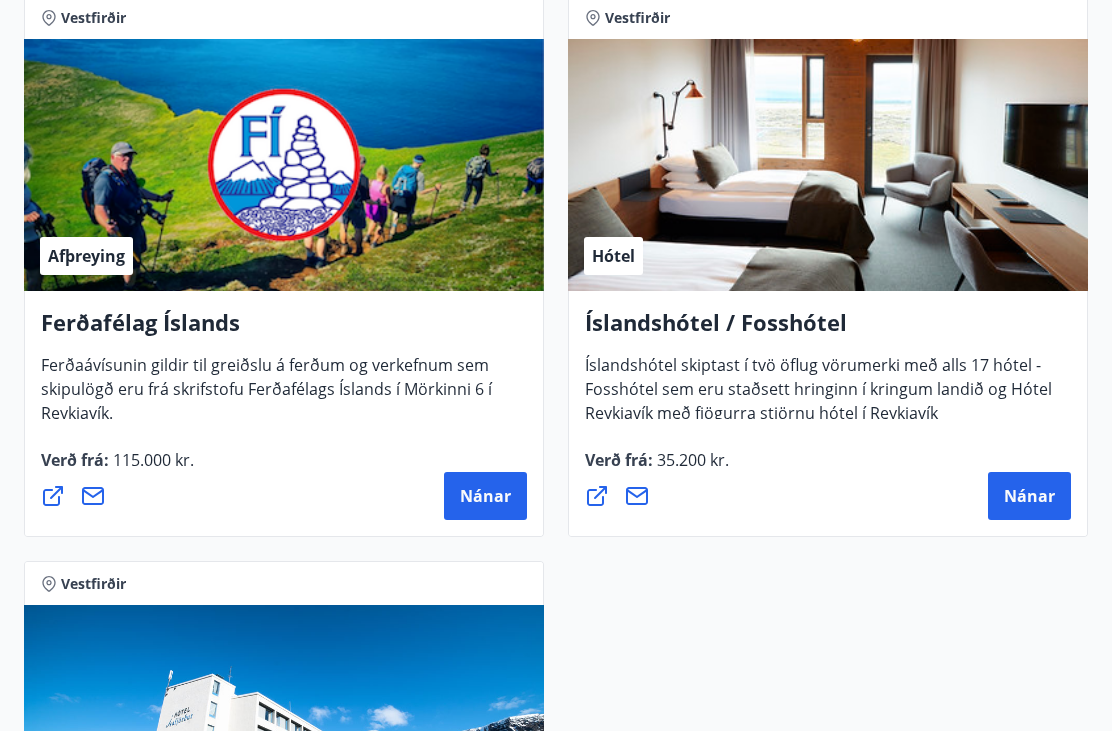 click on "Nánar" at bounding box center [1029, 496] 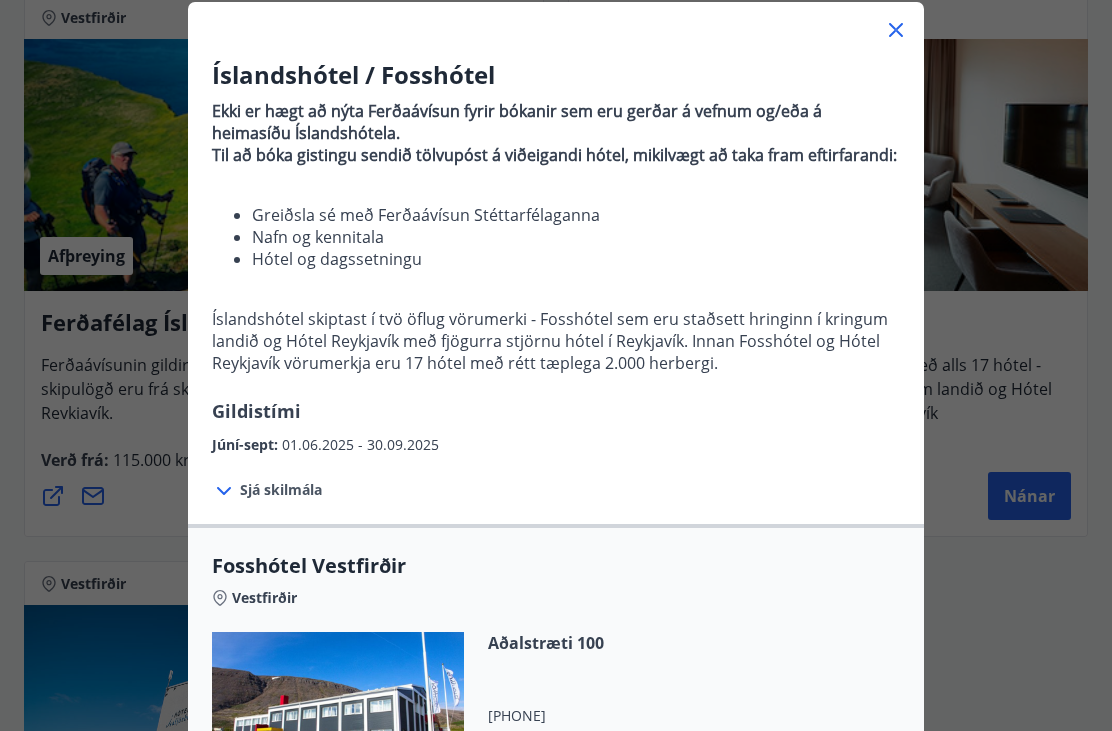 scroll, scrollTop: 116, scrollLeft: 0, axis: vertical 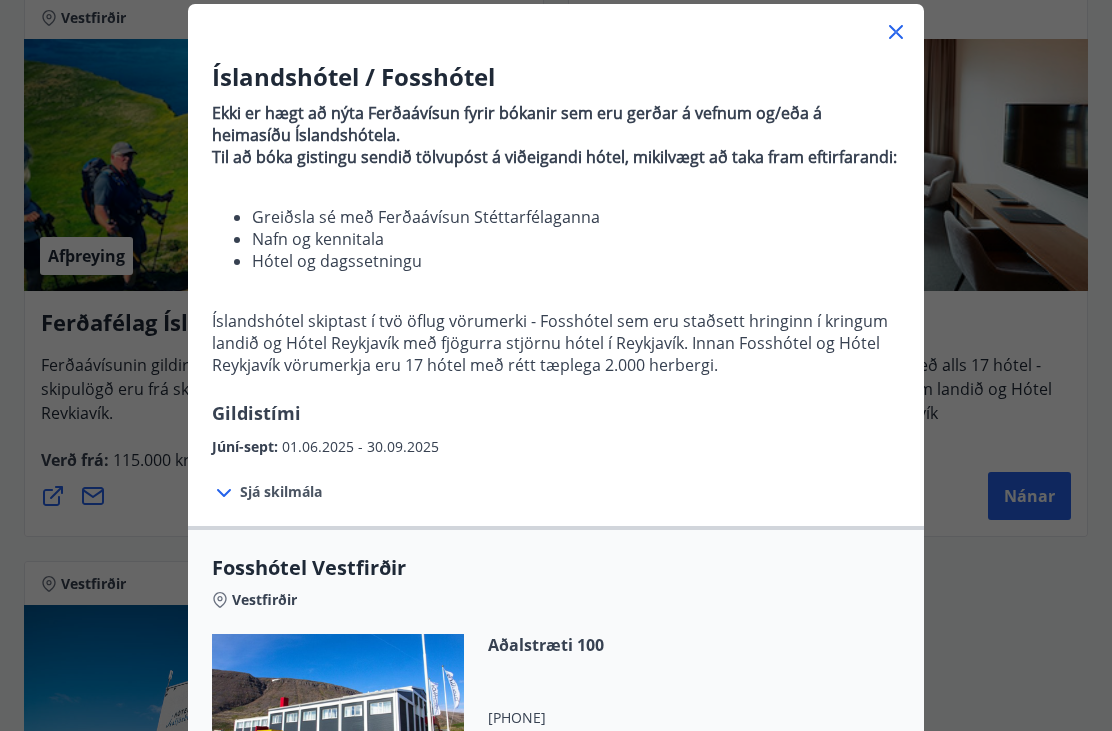 click 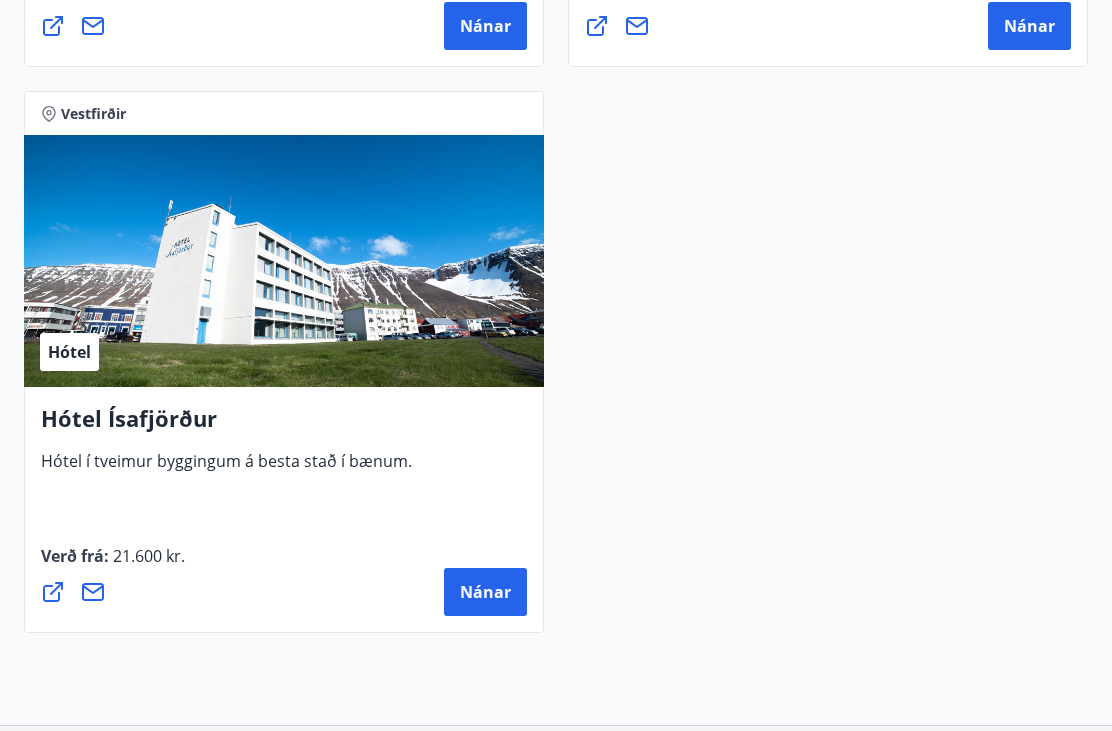 scroll, scrollTop: 952, scrollLeft: 0, axis: vertical 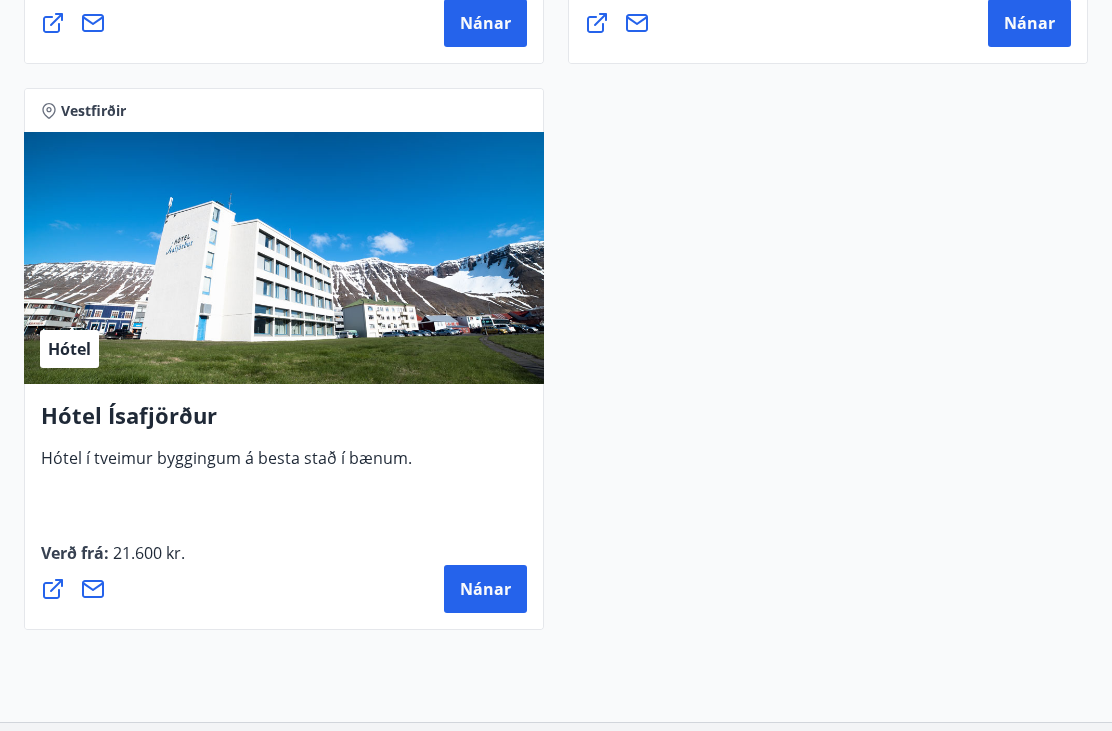 click on "Nánar" at bounding box center [485, 589] 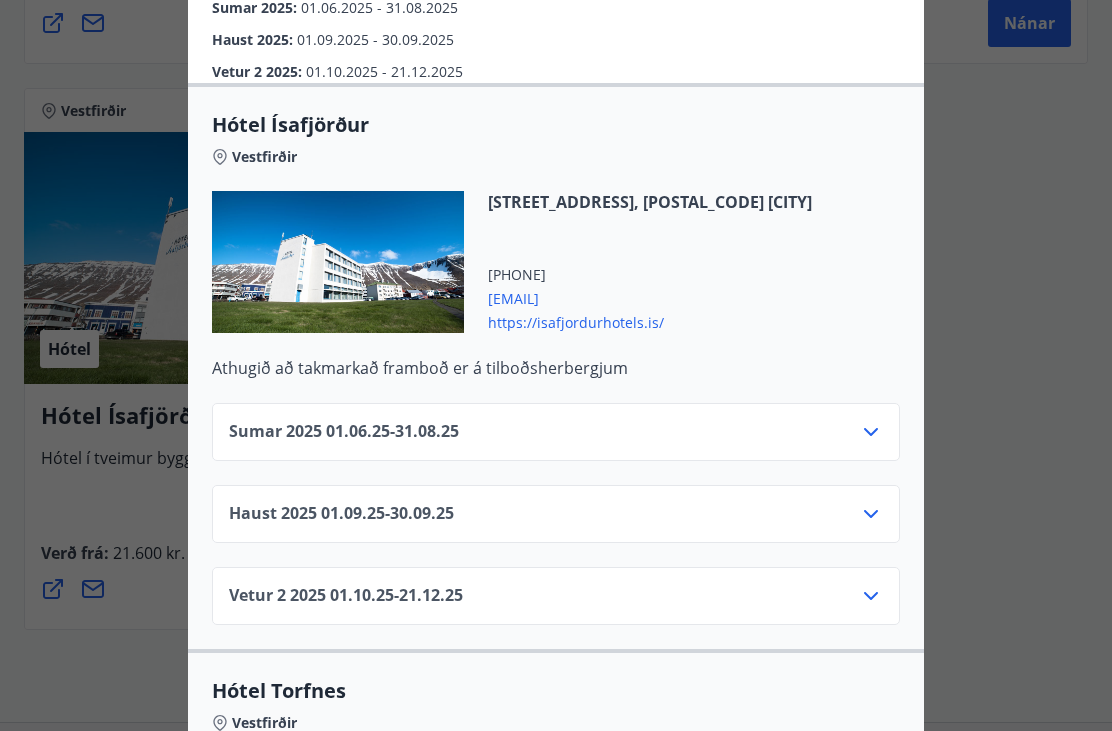 scroll, scrollTop: 416, scrollLeft: 0, axis: vertical 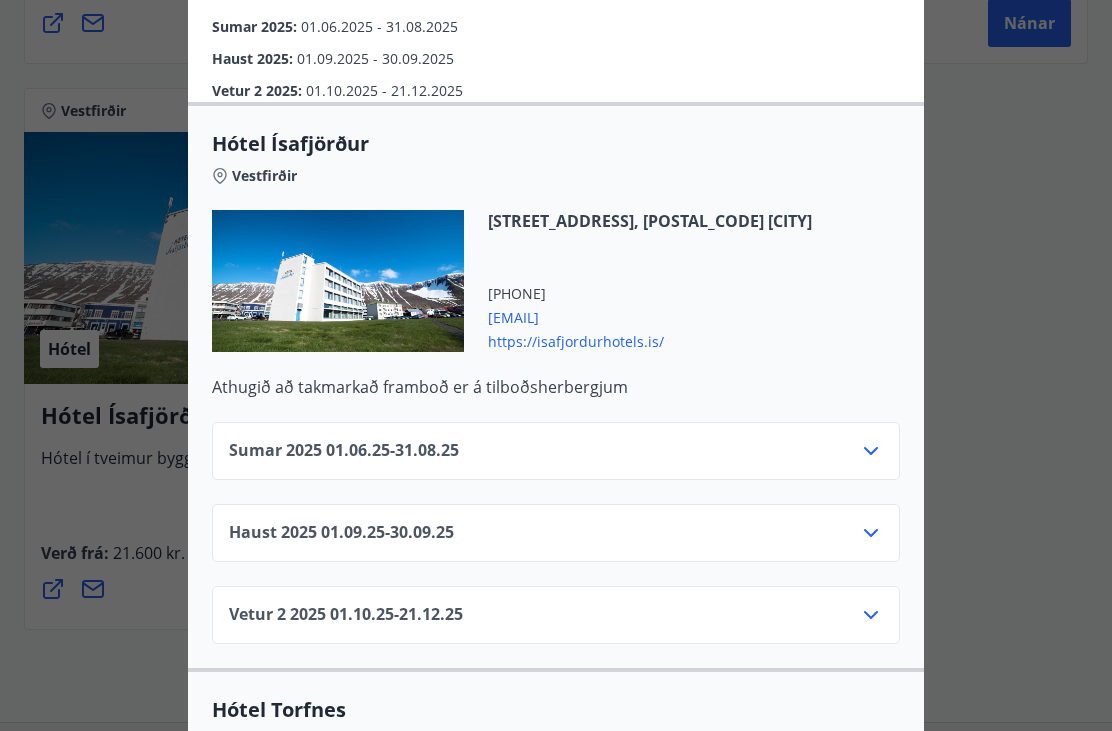 click on "https://isafjordurhotels.is/" at bounding box center [650, 340] 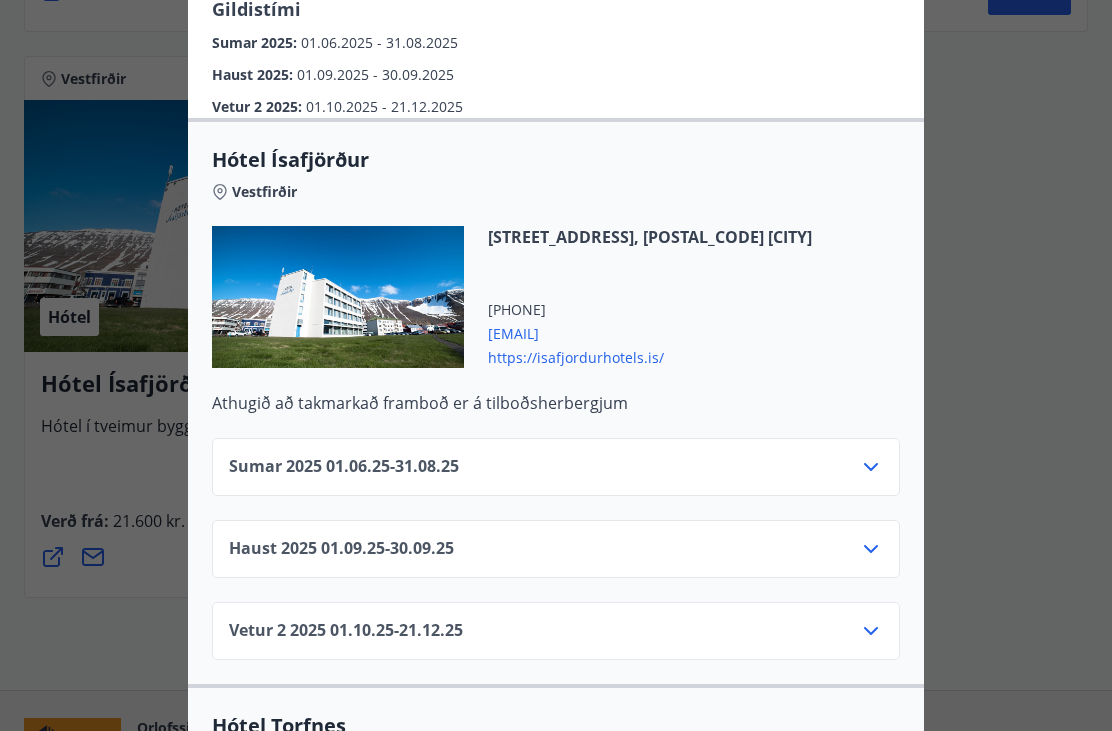 scroll, scrollTop: 405, scrollLeft: 0, axis: vertical 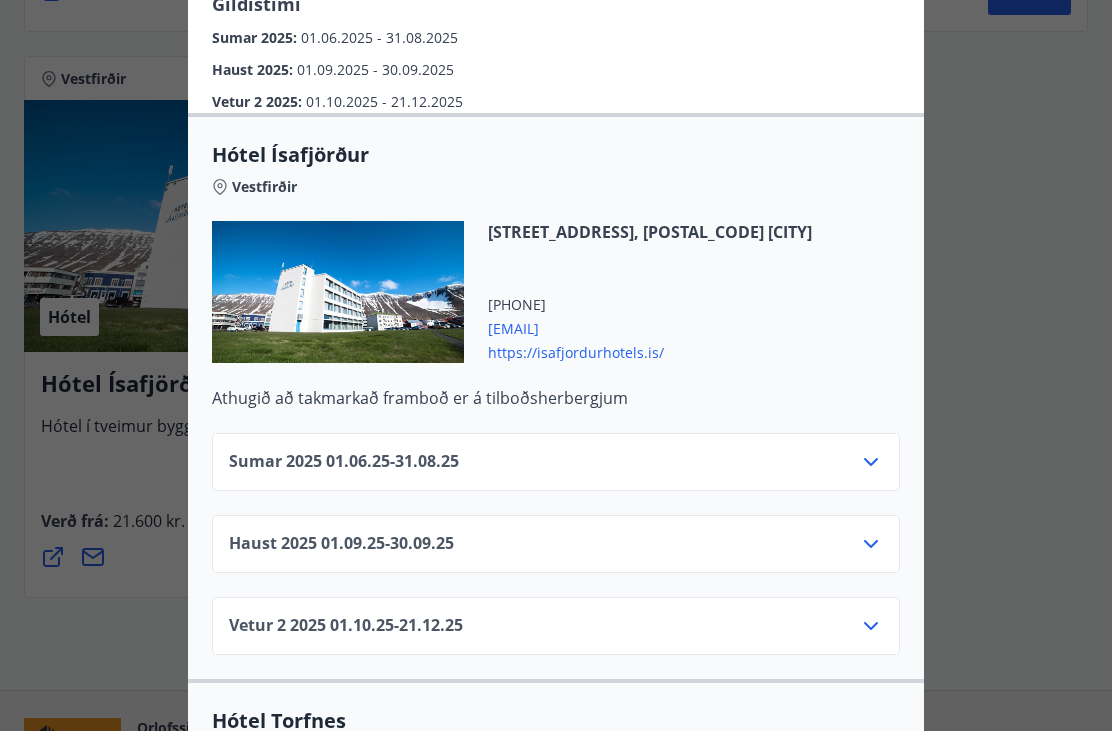 click on "[EMAIL]" at bounding box center [650, 327] 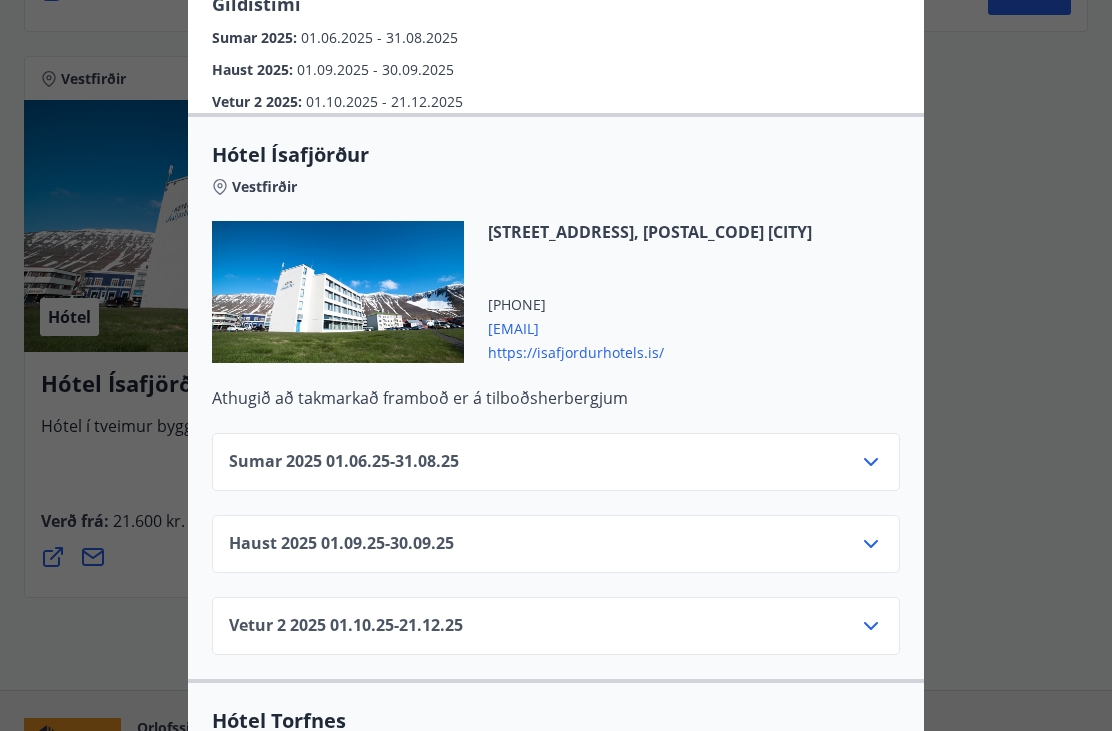scroll, scrollTop: 952, scrollLeft: 0, axis: vertical 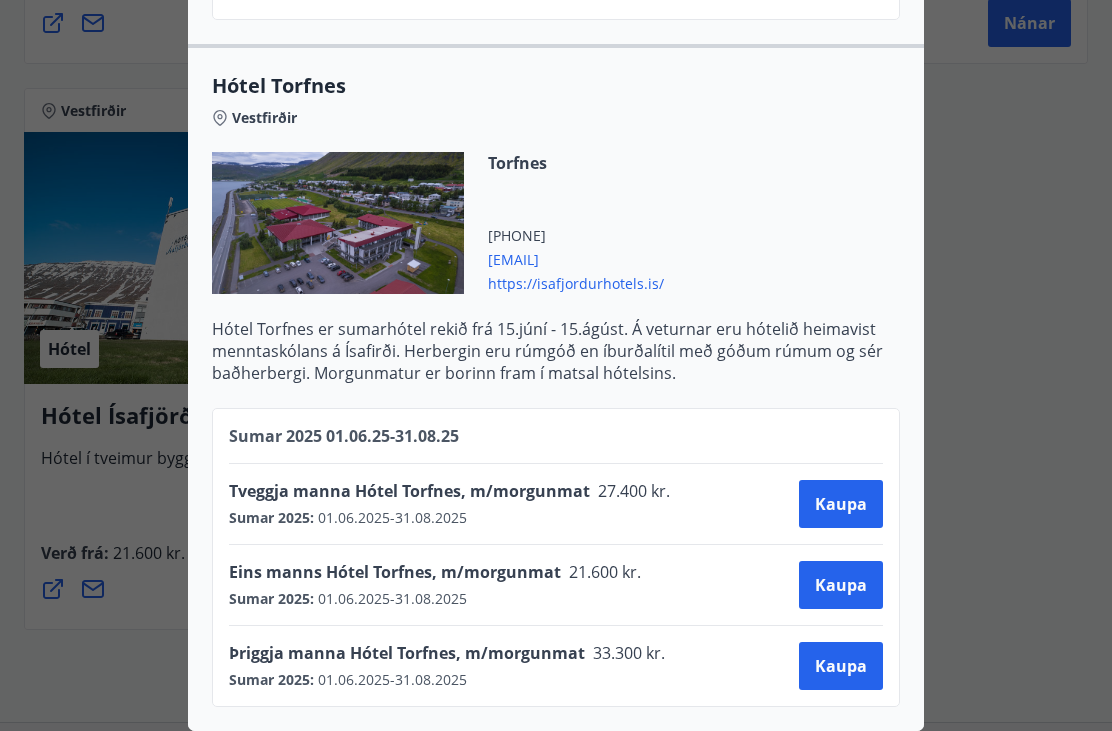 click at bounding box center [556, 365] 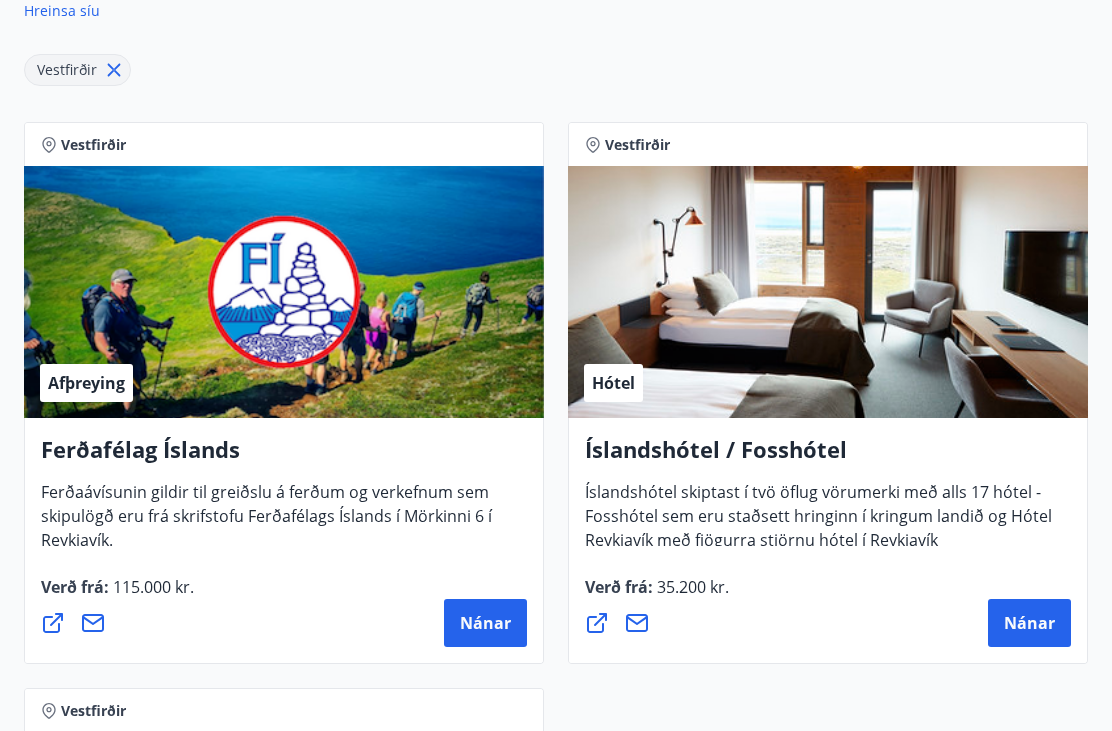 click on "Nánar" at bounding box center (1029, 624) 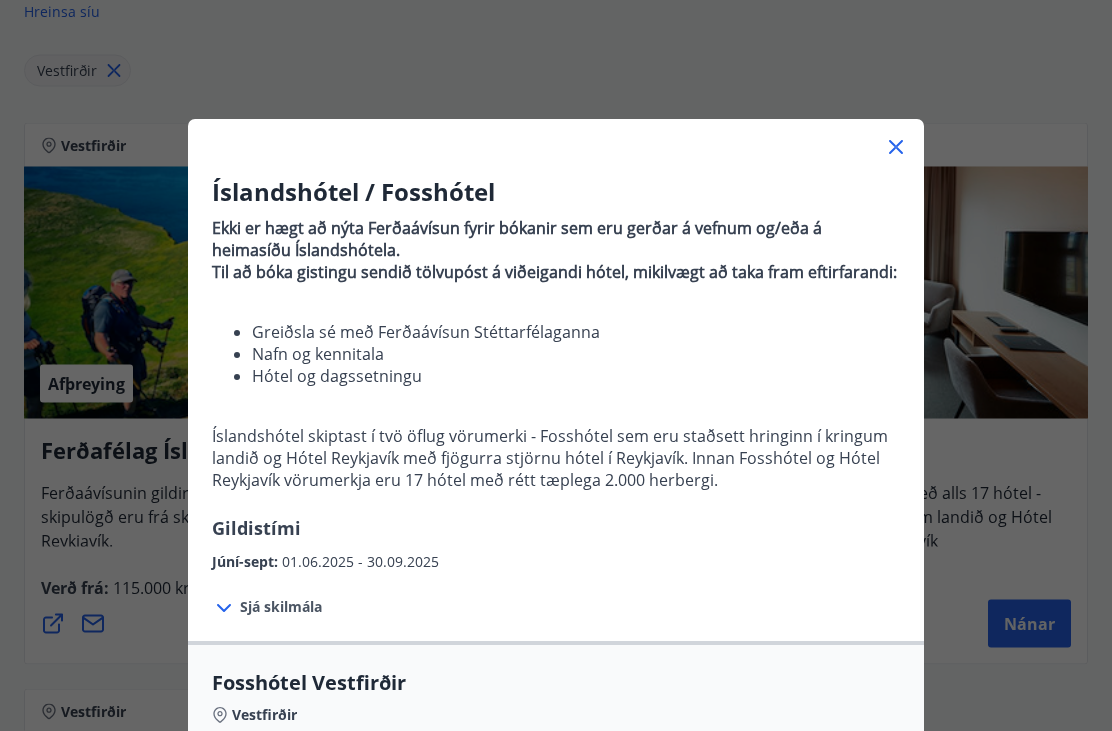 scroll, scrollTop: 352, scrollLeft: 0, axis: vertical 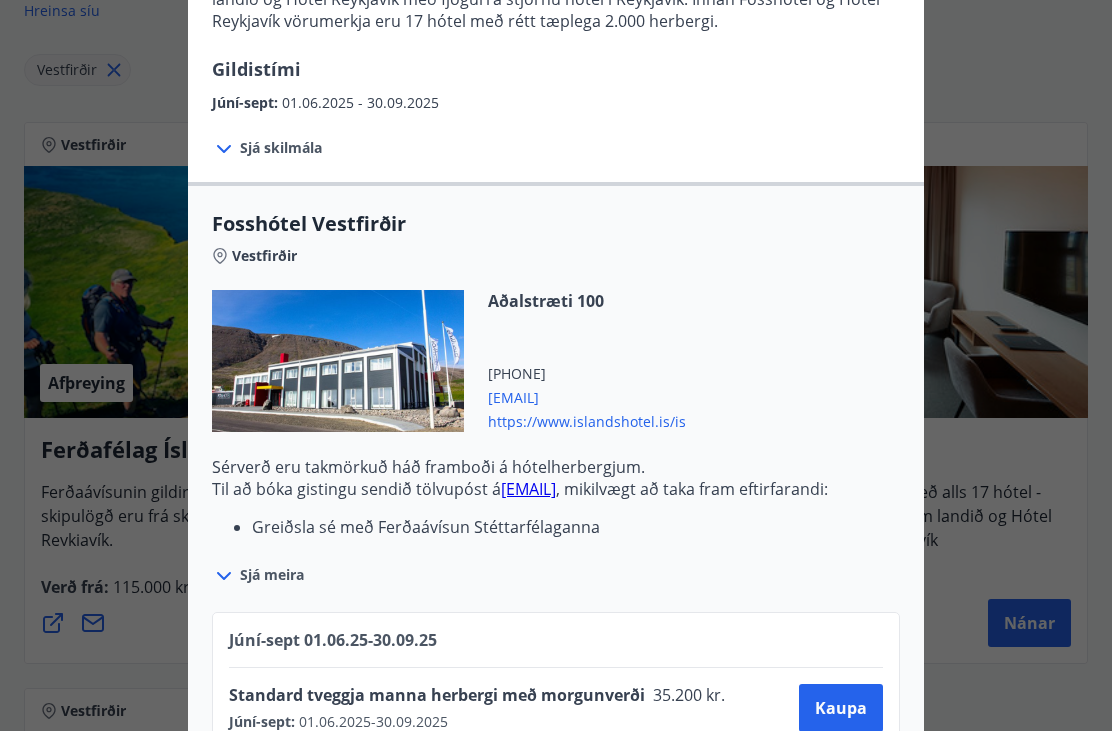 click 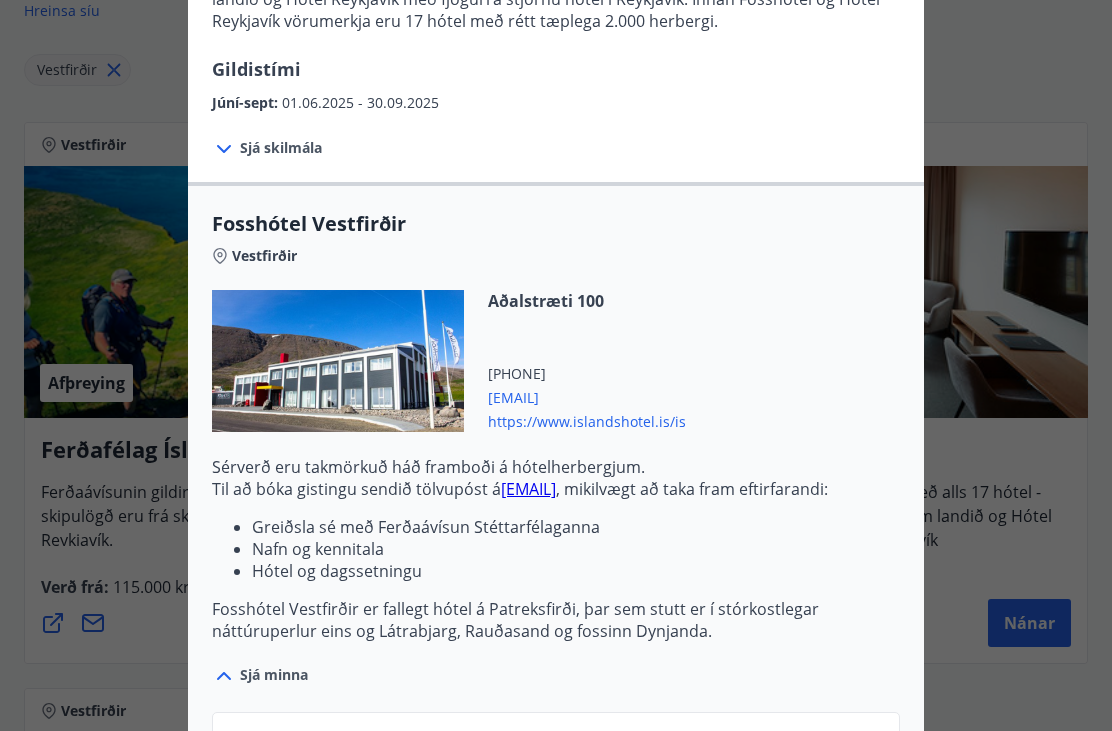 click on "[EMAIL]" at bounding box center [528, 489] 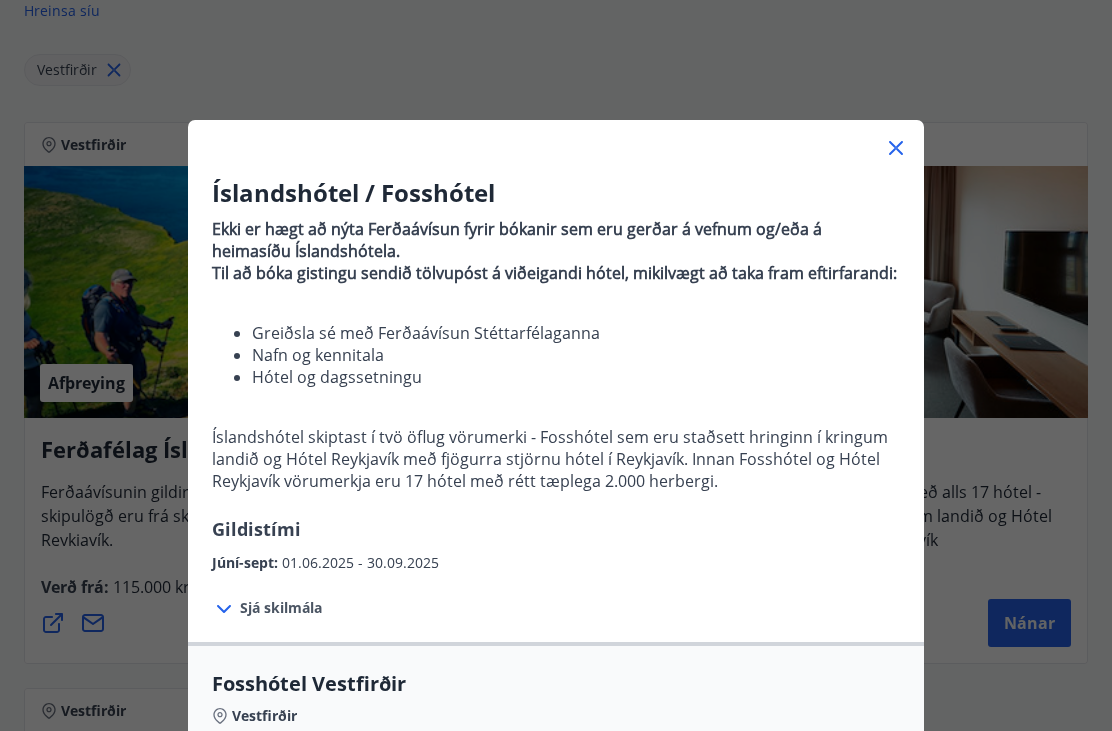 scroll, scrollTop: 0, scrollLeft: 0, axis: both 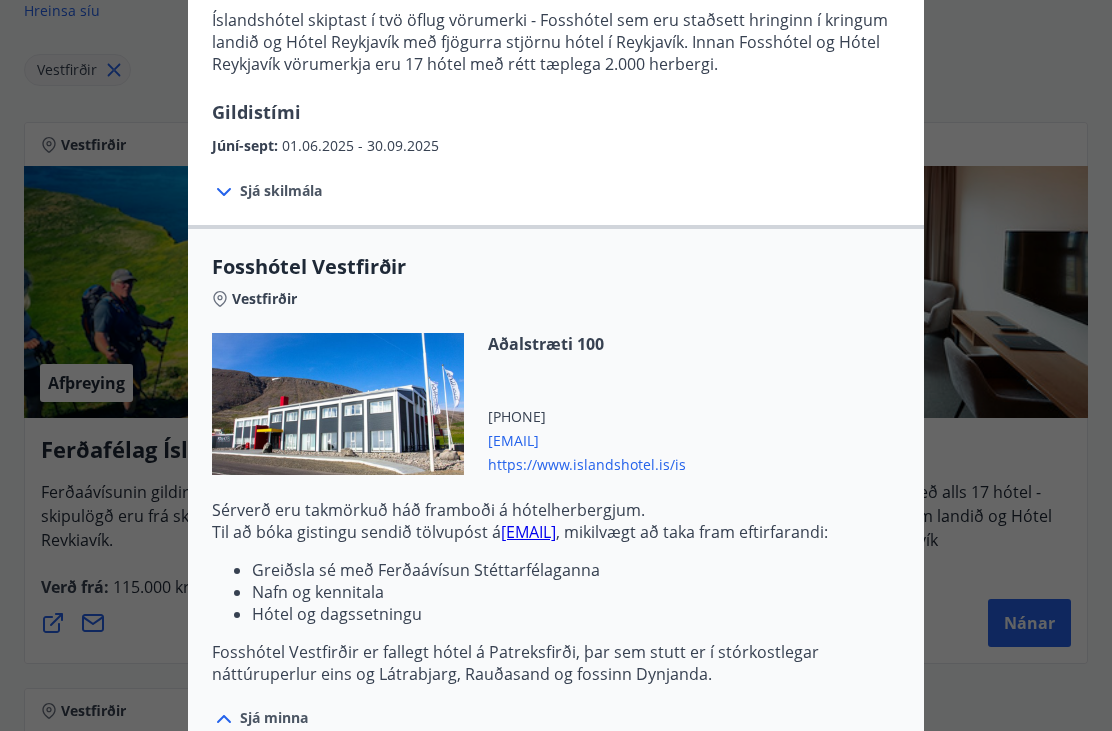 click on "[EMAIL]" at bounding box center (528, 532) 